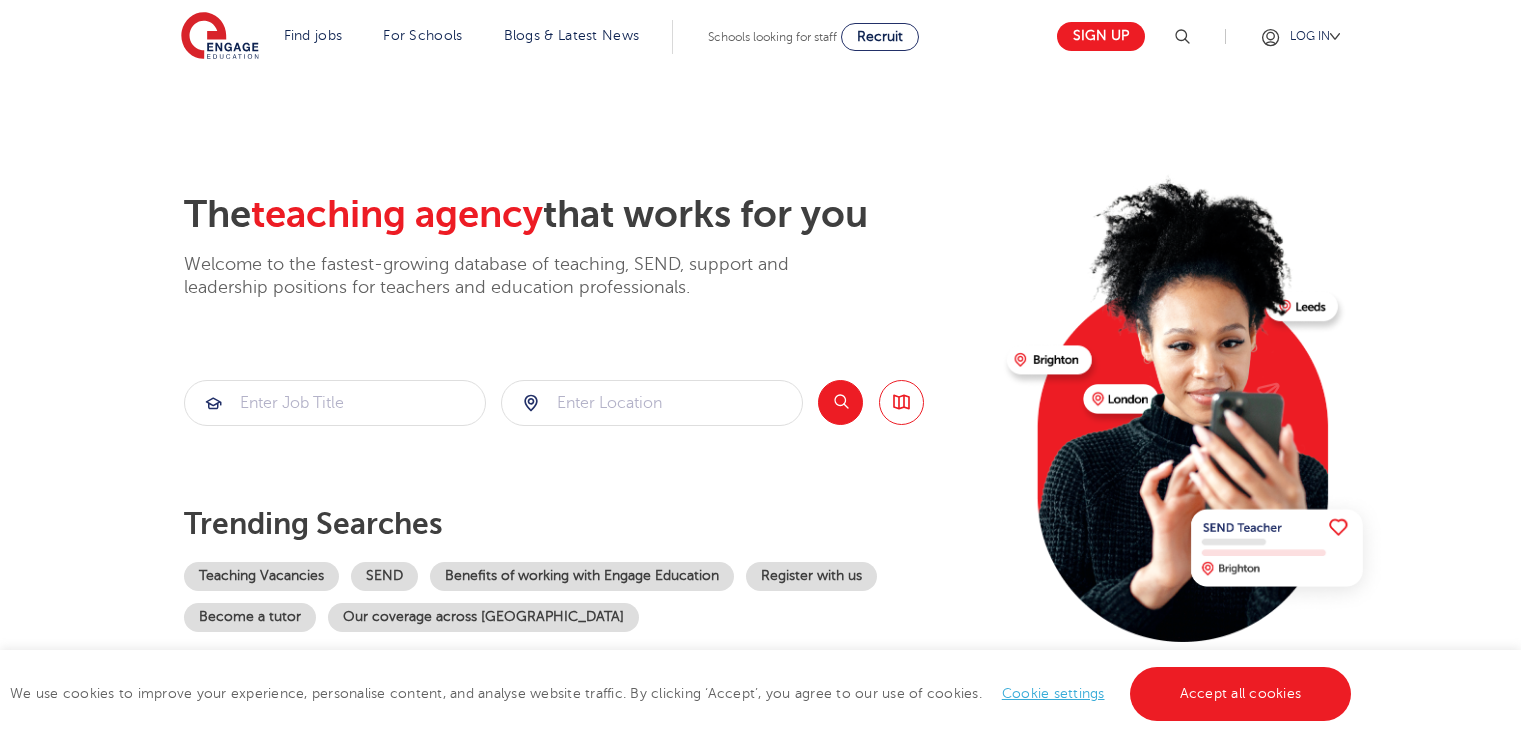 scroll, scrollTop: 0, scrollLeft: 0, axis: both 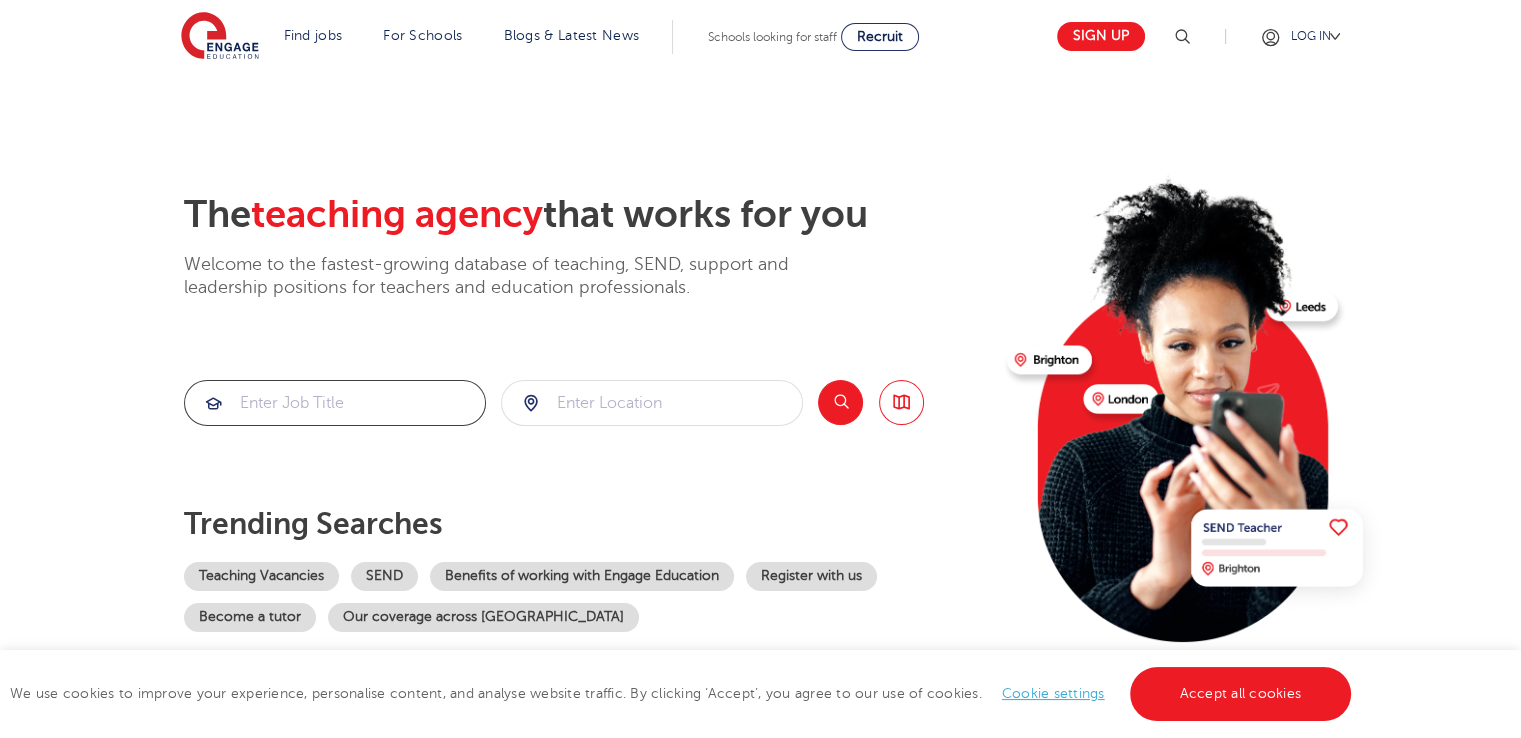 click at bounding box center (335, 403) 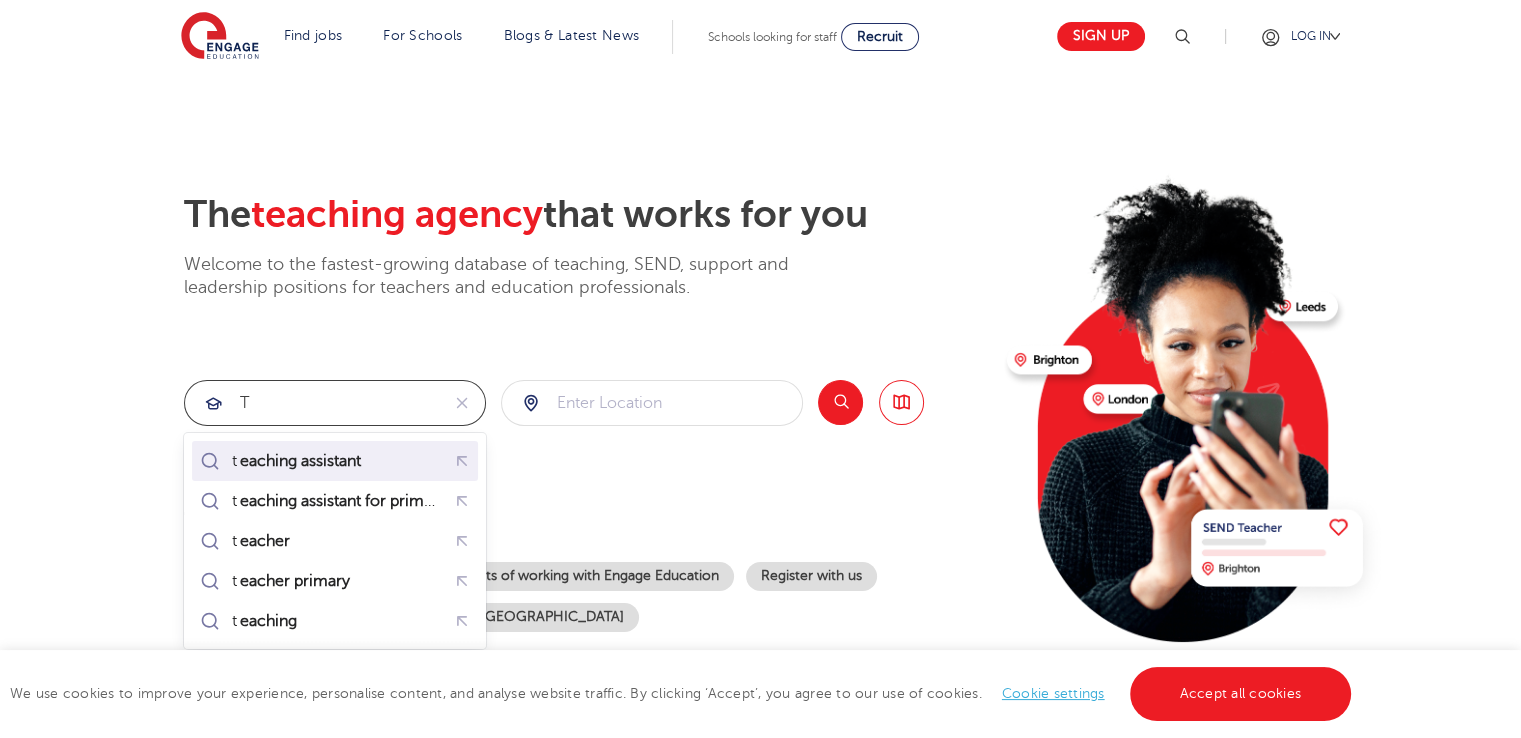 click on "t eaching assistant" at bounding box center (284, 461) 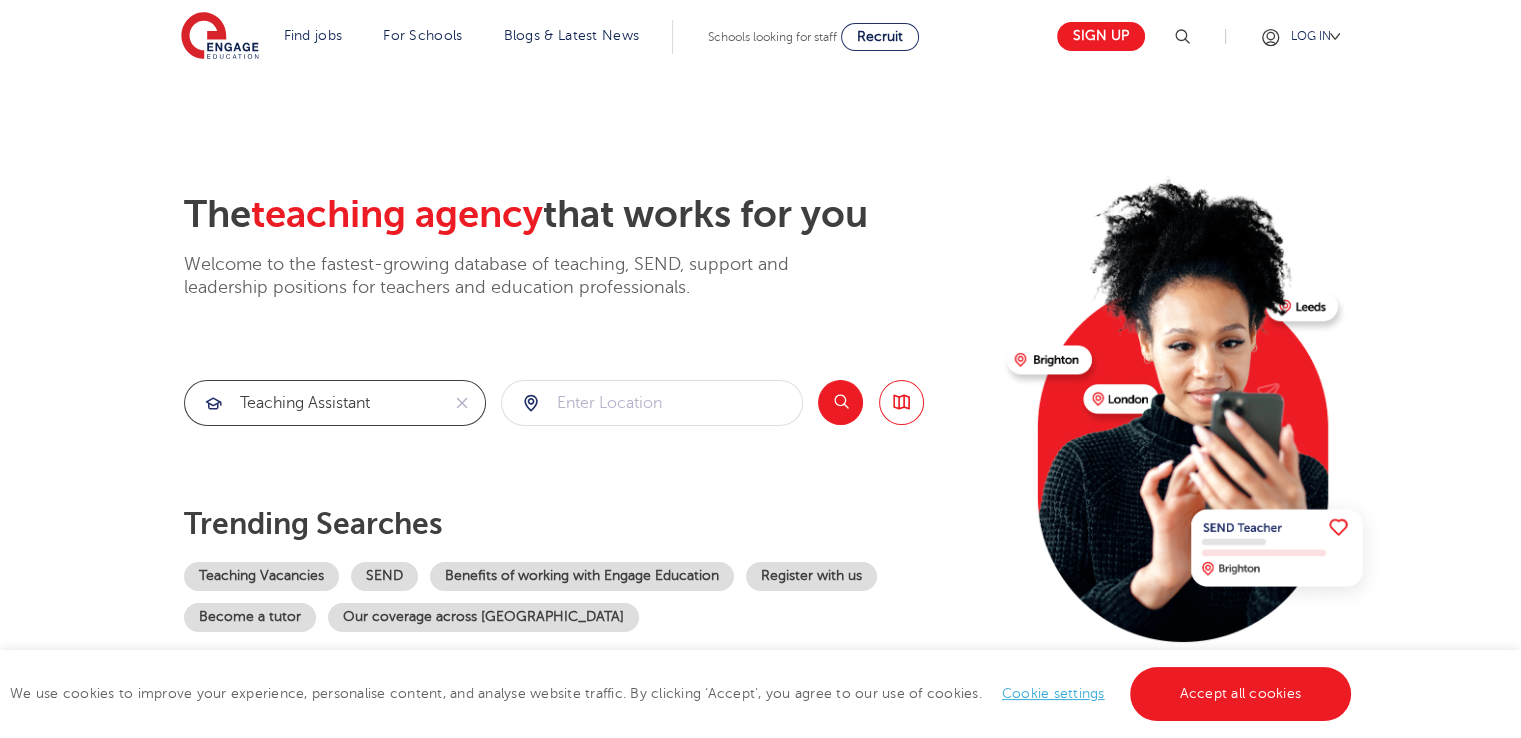 type on "teaching assistant" 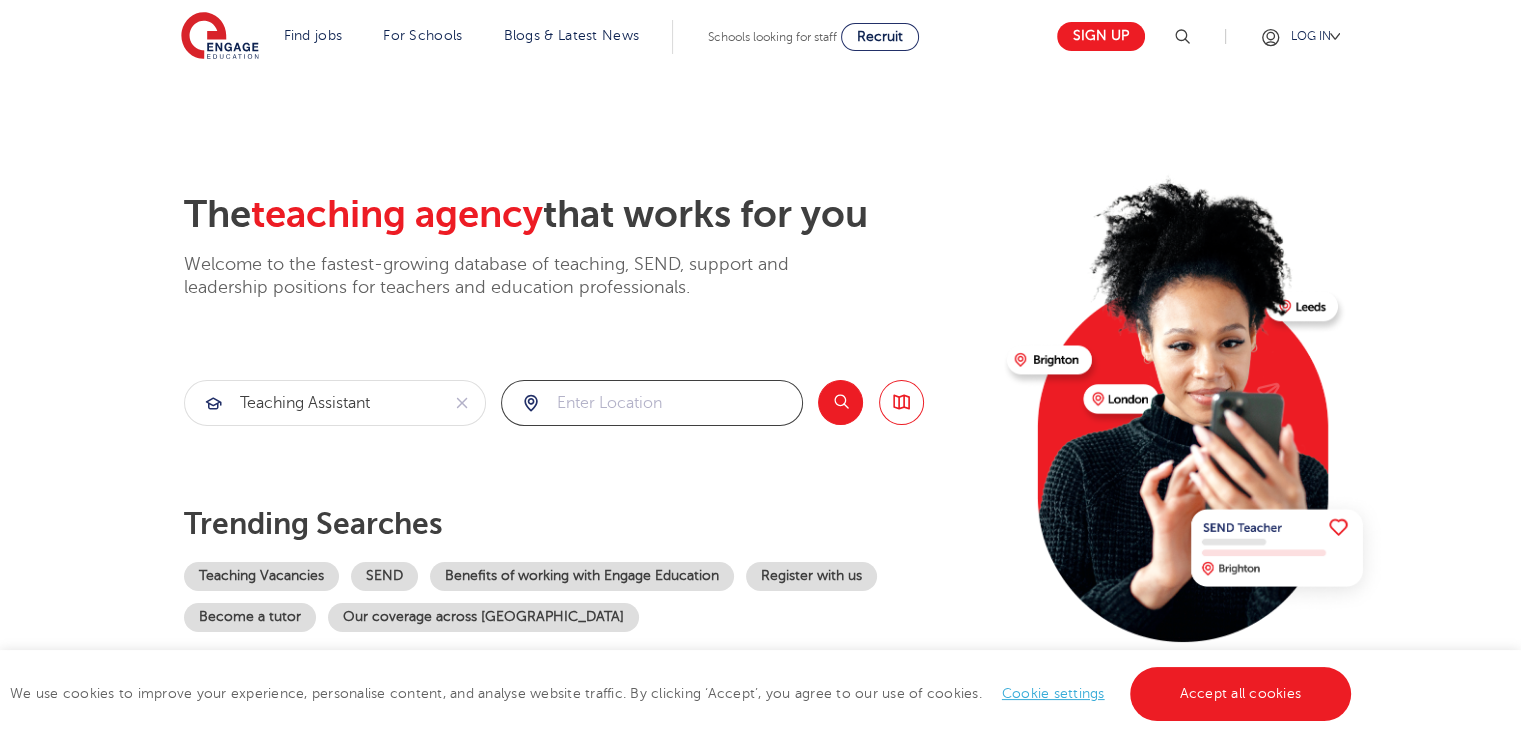 click at bounding box center (652, 403) 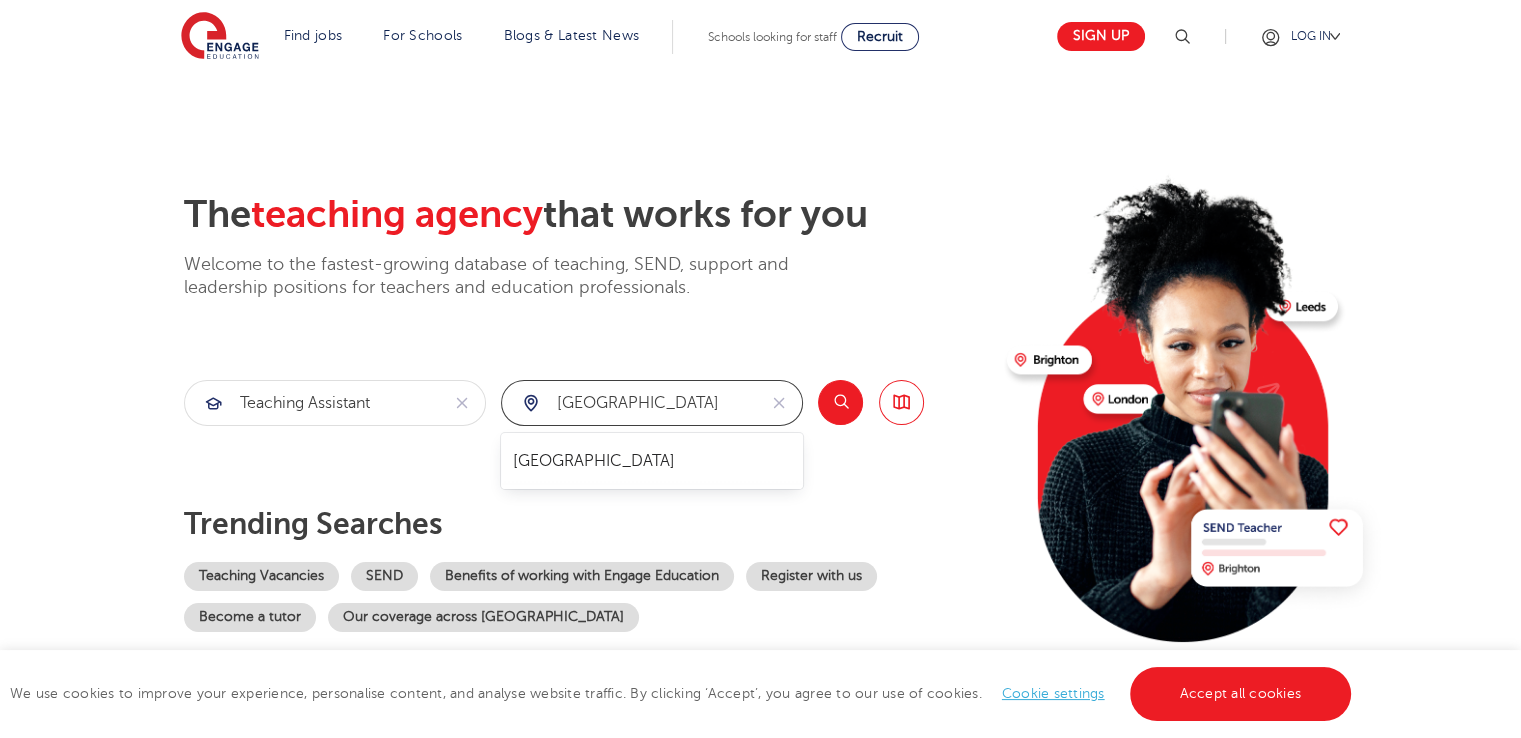 type on "London" 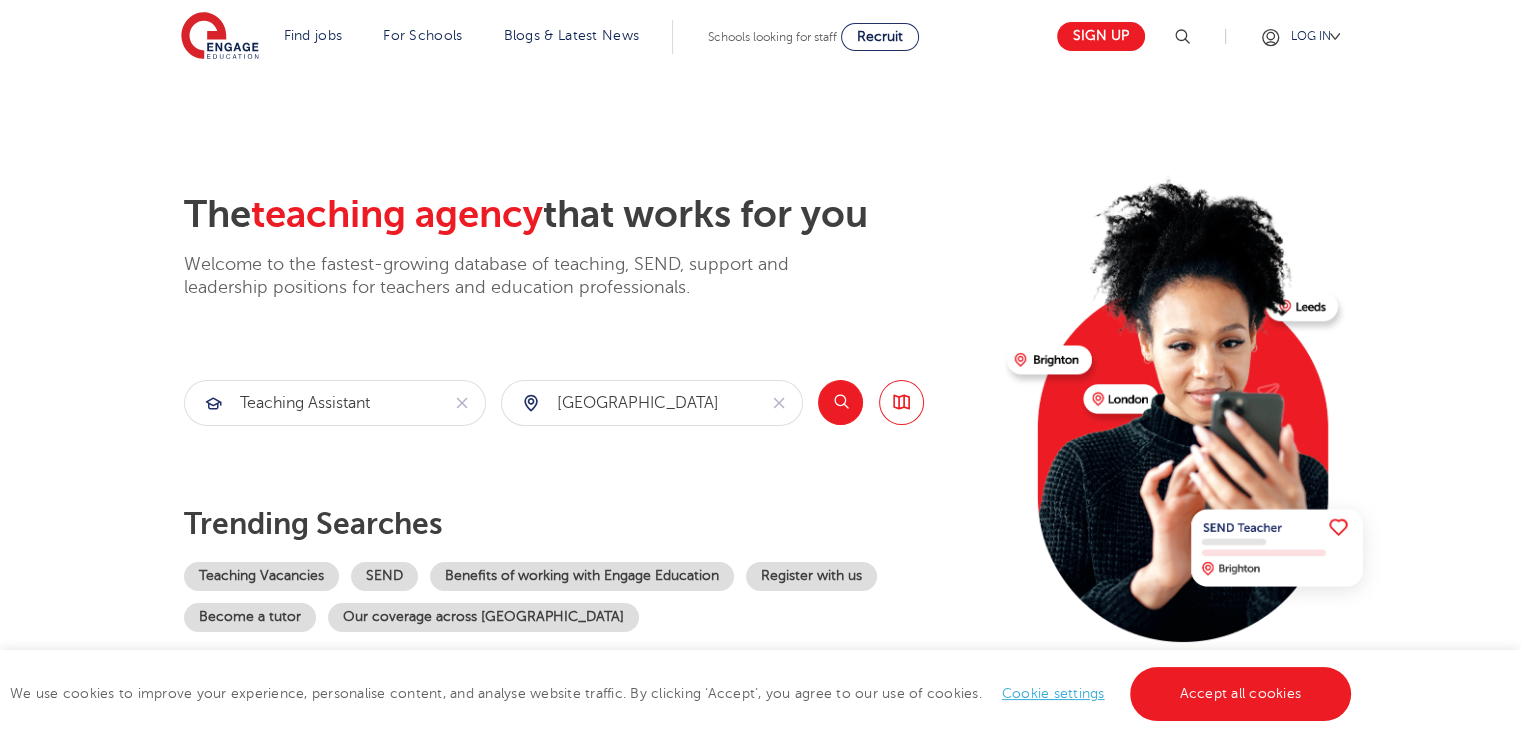 click on "Search" at bounding box center (840, 402) 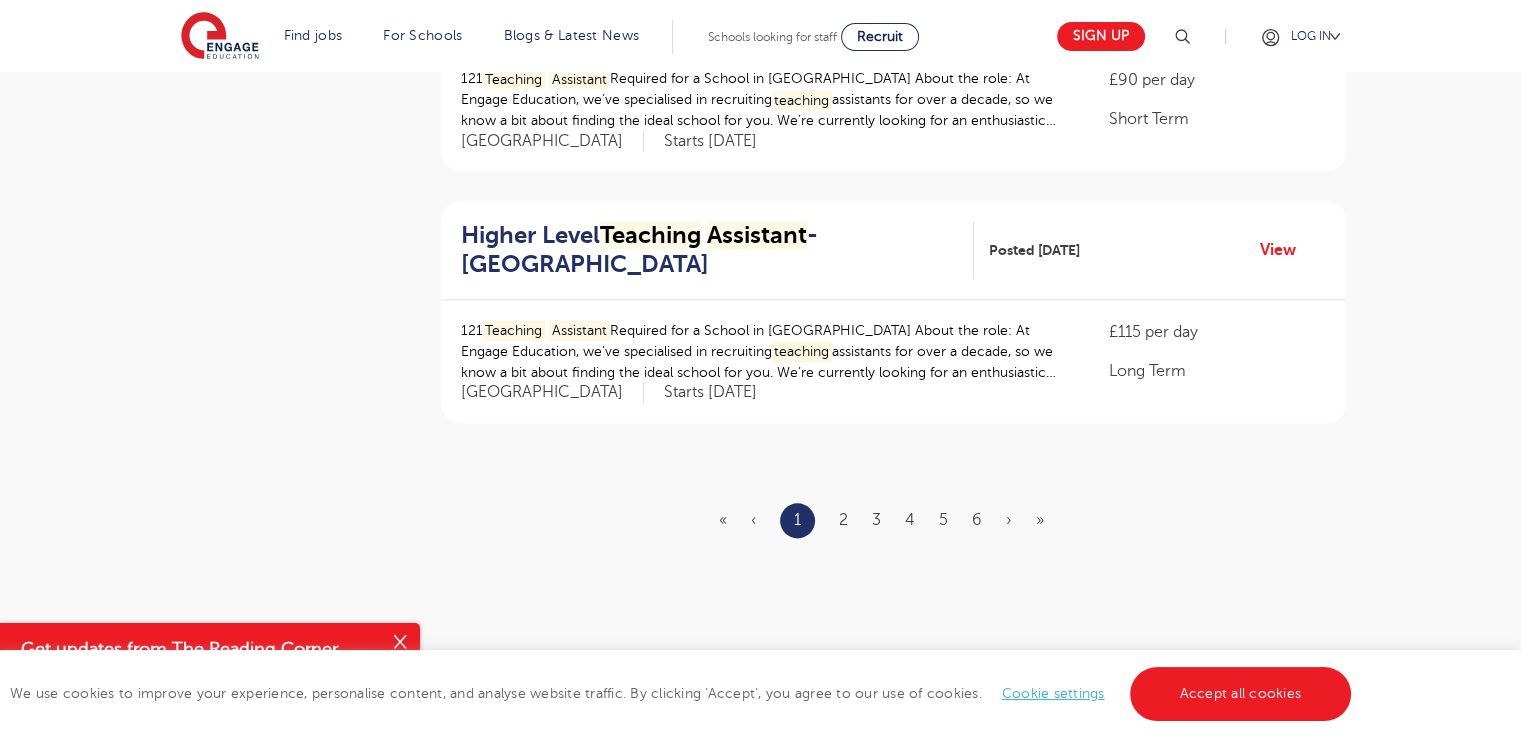 scroll, scrollTop: 2356, scrollLeft: 0, axis: vertical 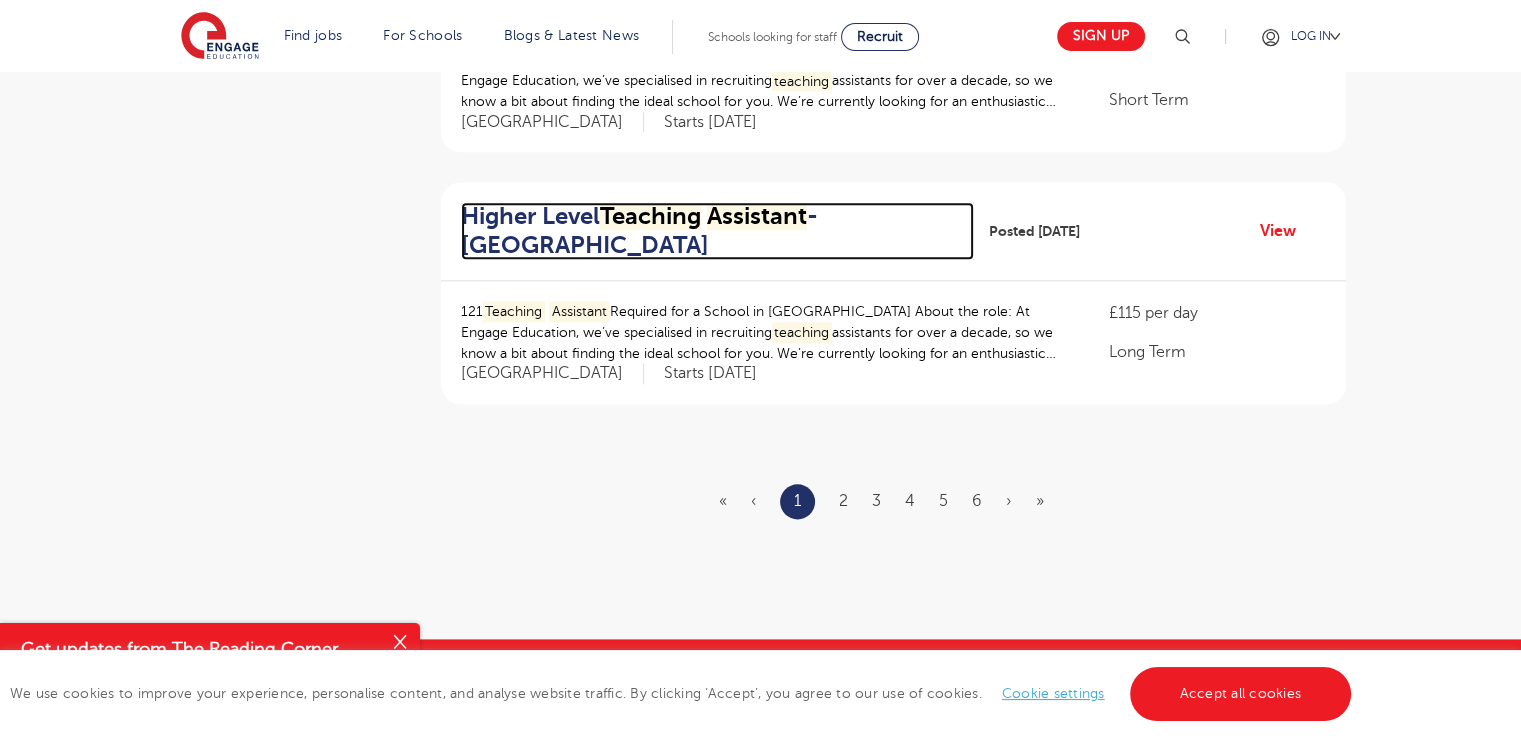 click on "Teaching" at bounding box center (650, 216) 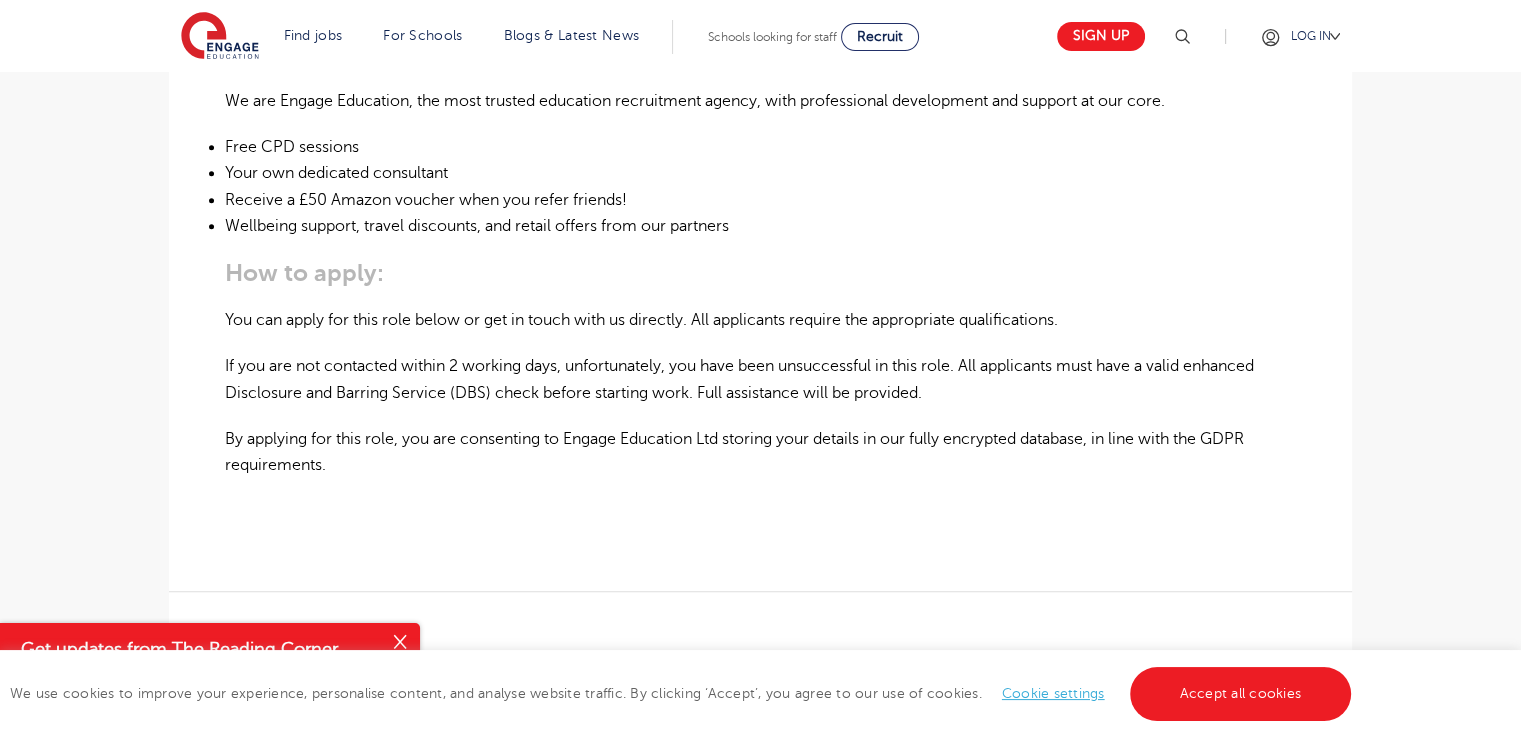 scroll, scrollTop: 1444, scrollLeft: 0, axis: vertical 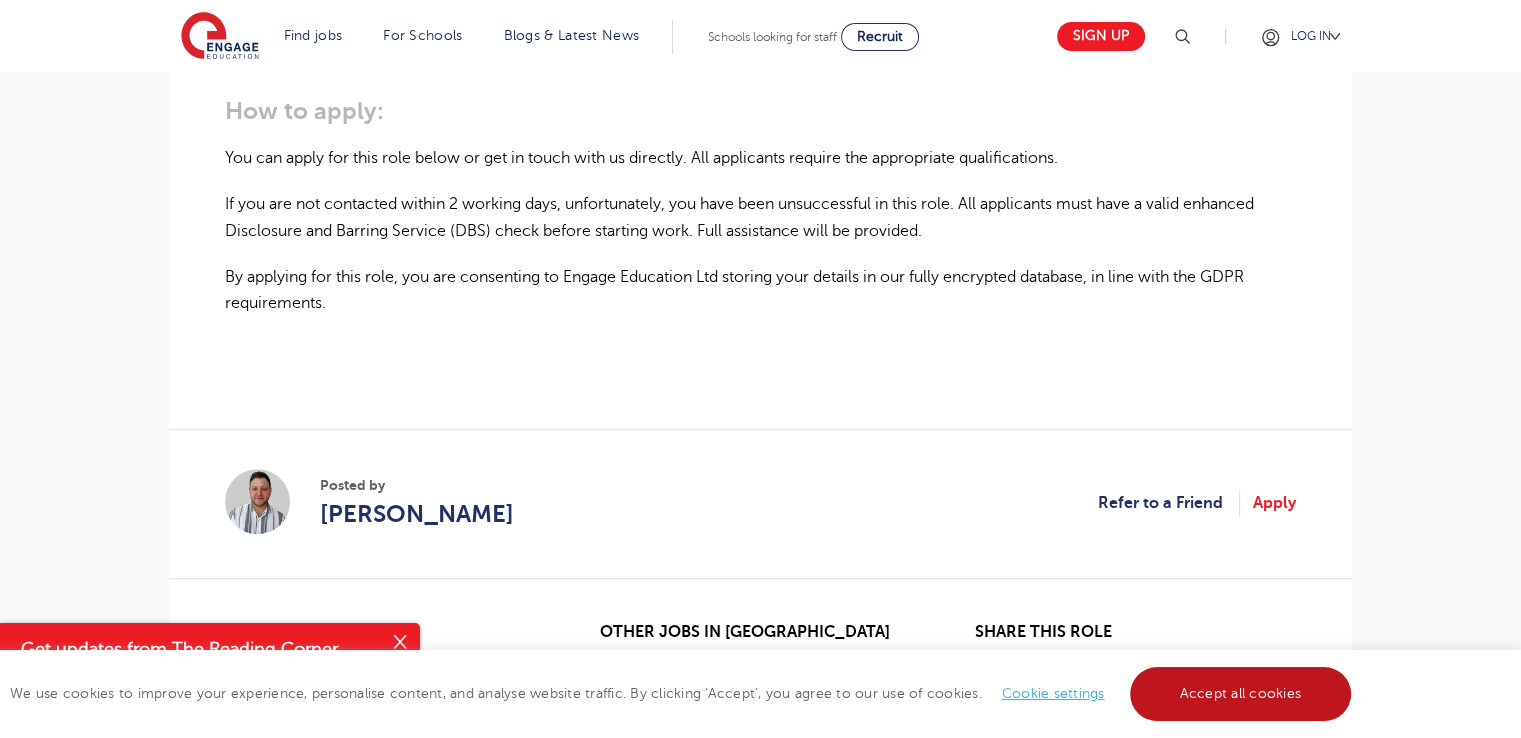 click on "Accept all cookies" at bounding box center [1241, 694] 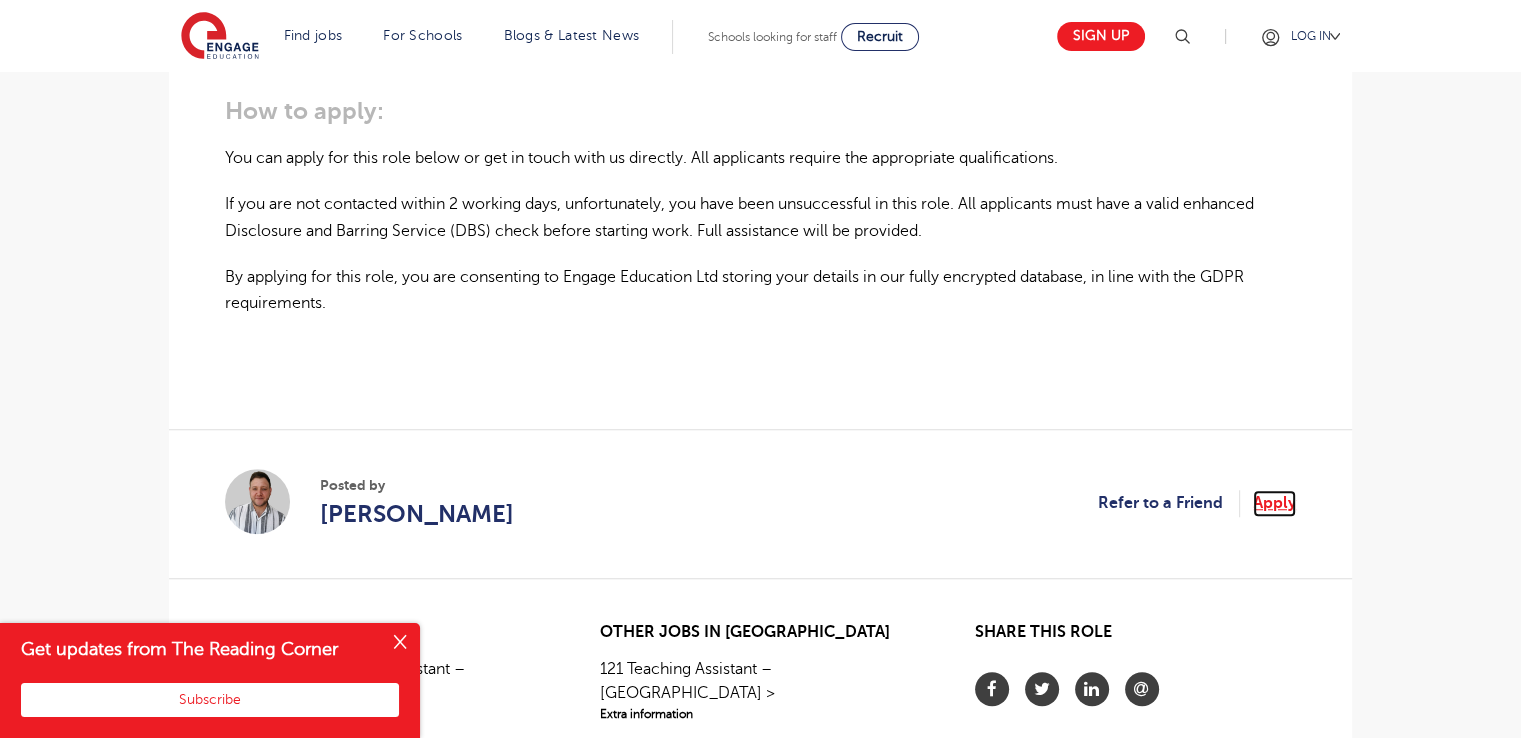 click on "Apply" at bounding box center (1274, 503) 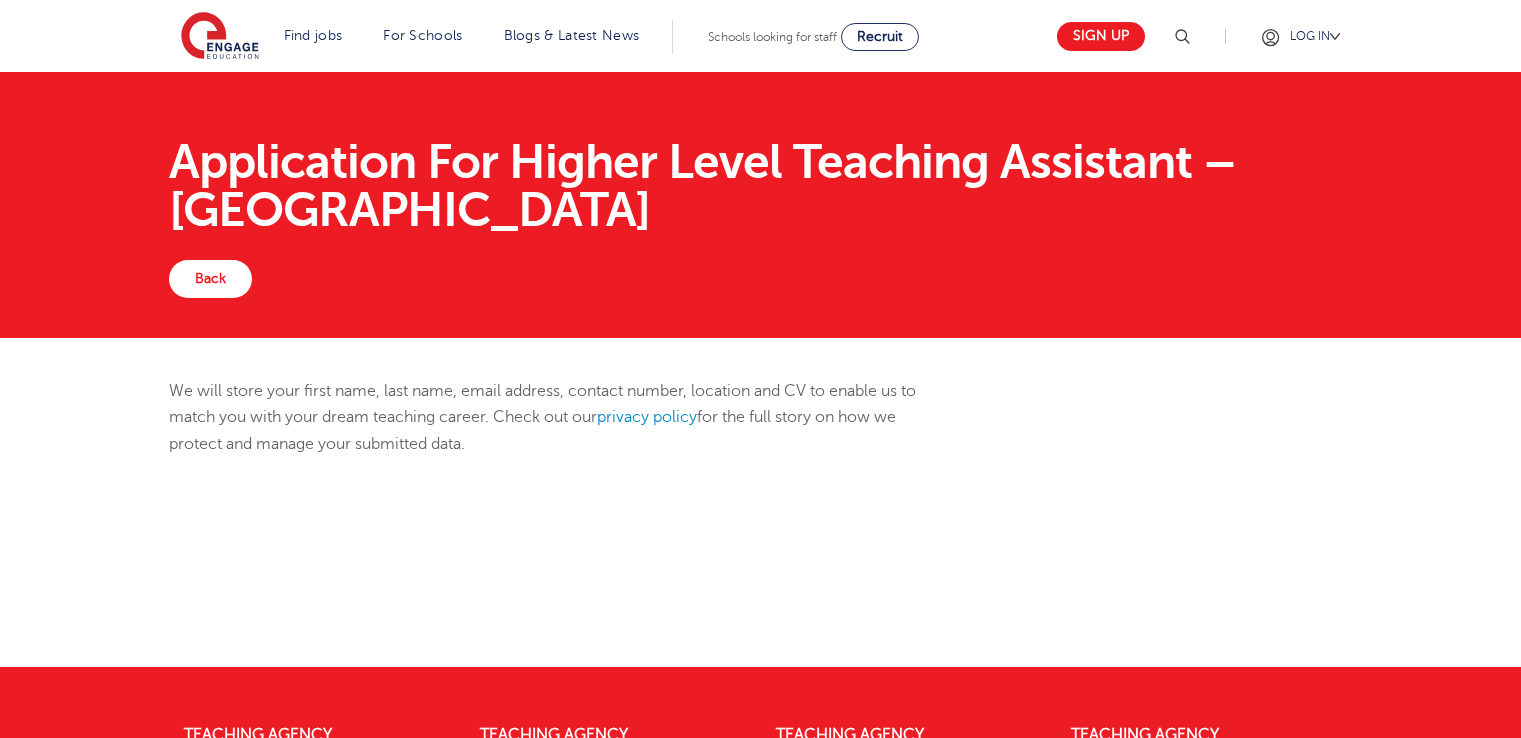 scroll, scrollTop: 0, scrollLeft: 0, axis: both 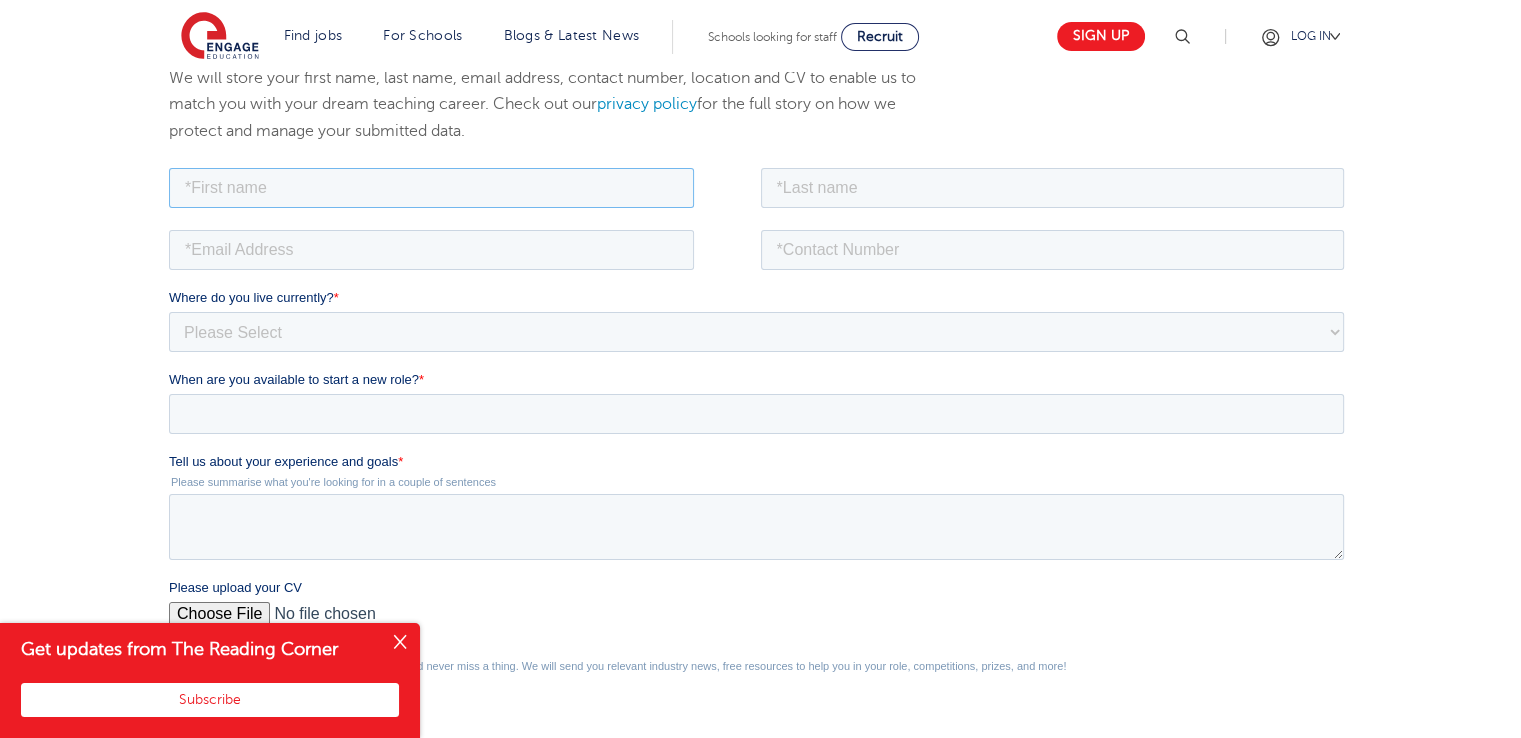 click at bounding box center (431, 187) 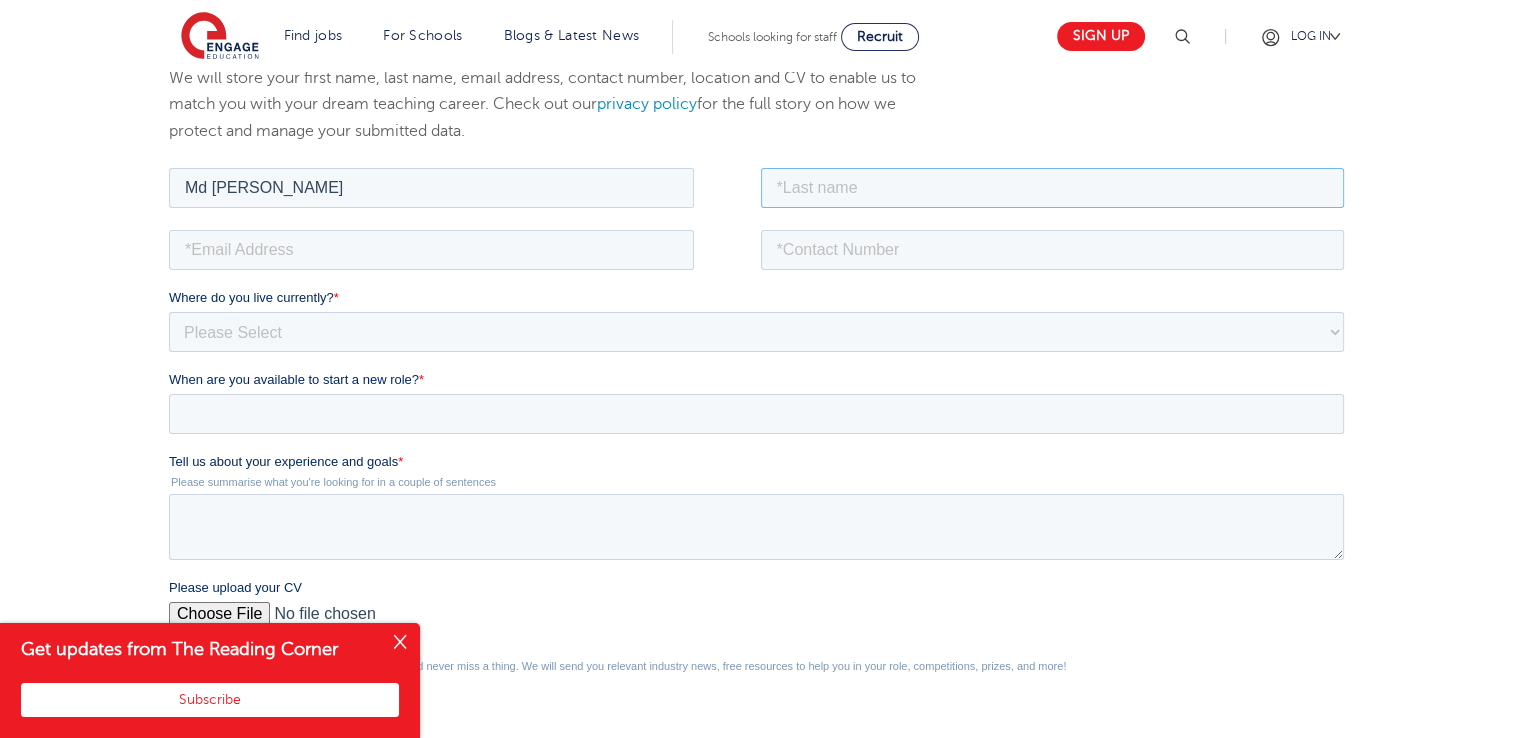 type on "FAHIM" 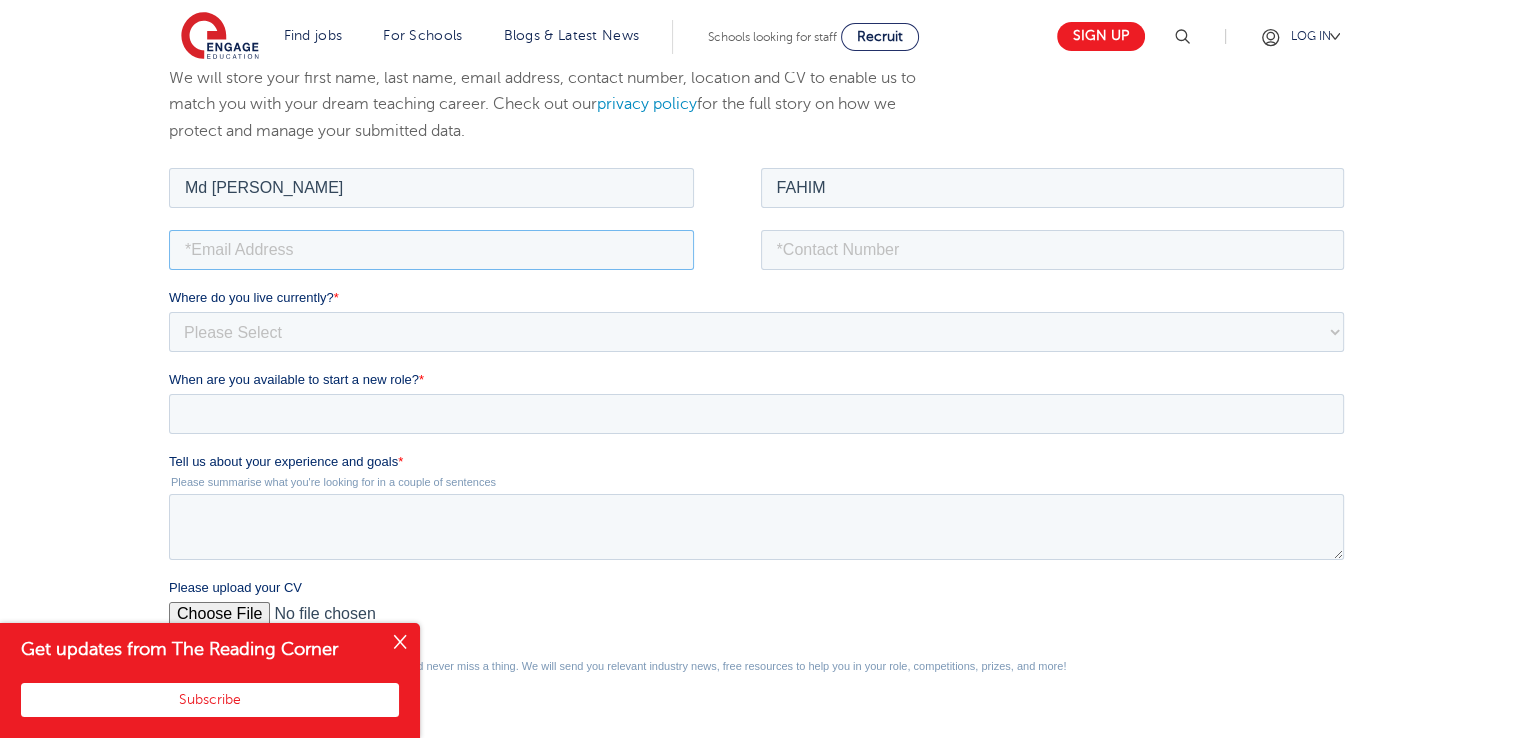 type on "fahadhasanfahim22@gmail.com" 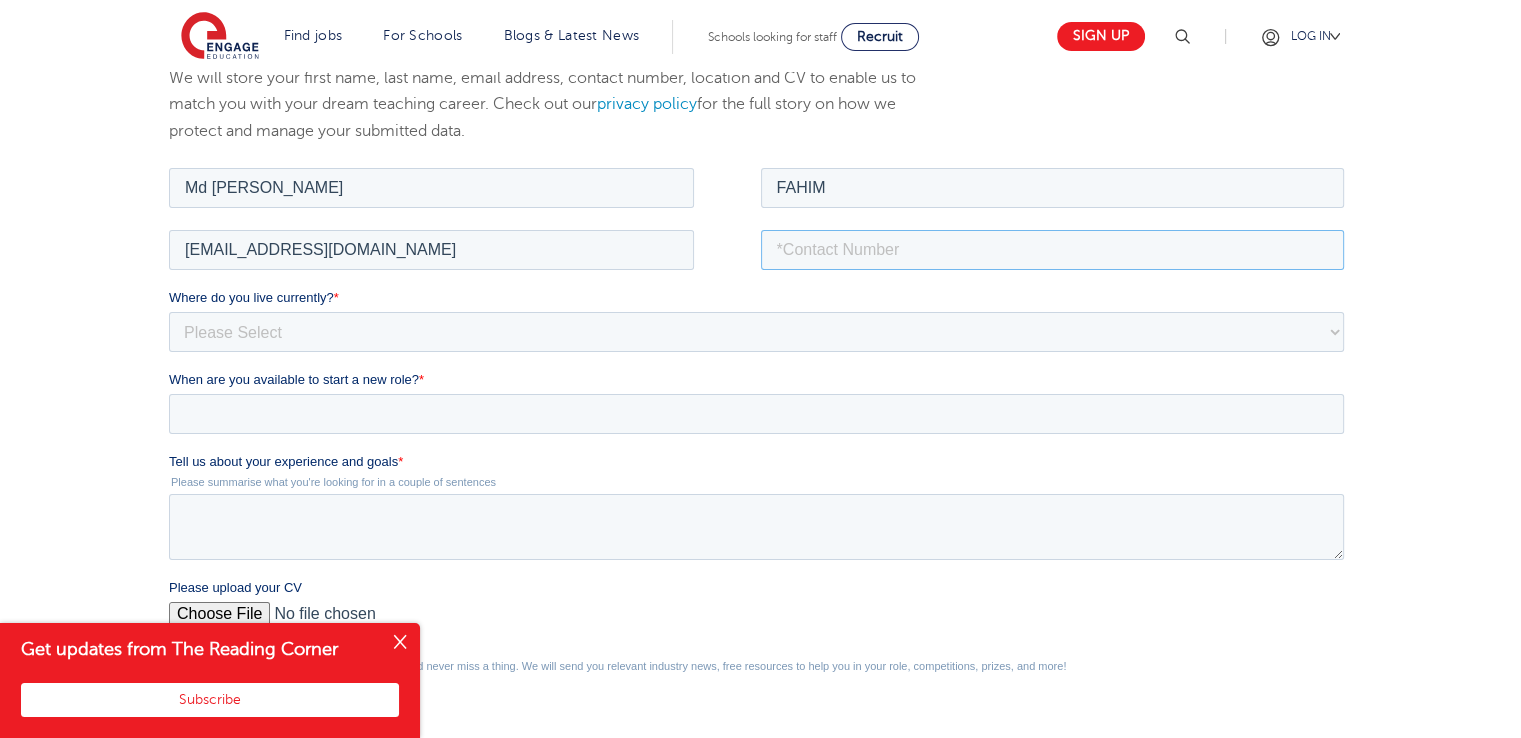type on "07466813705" 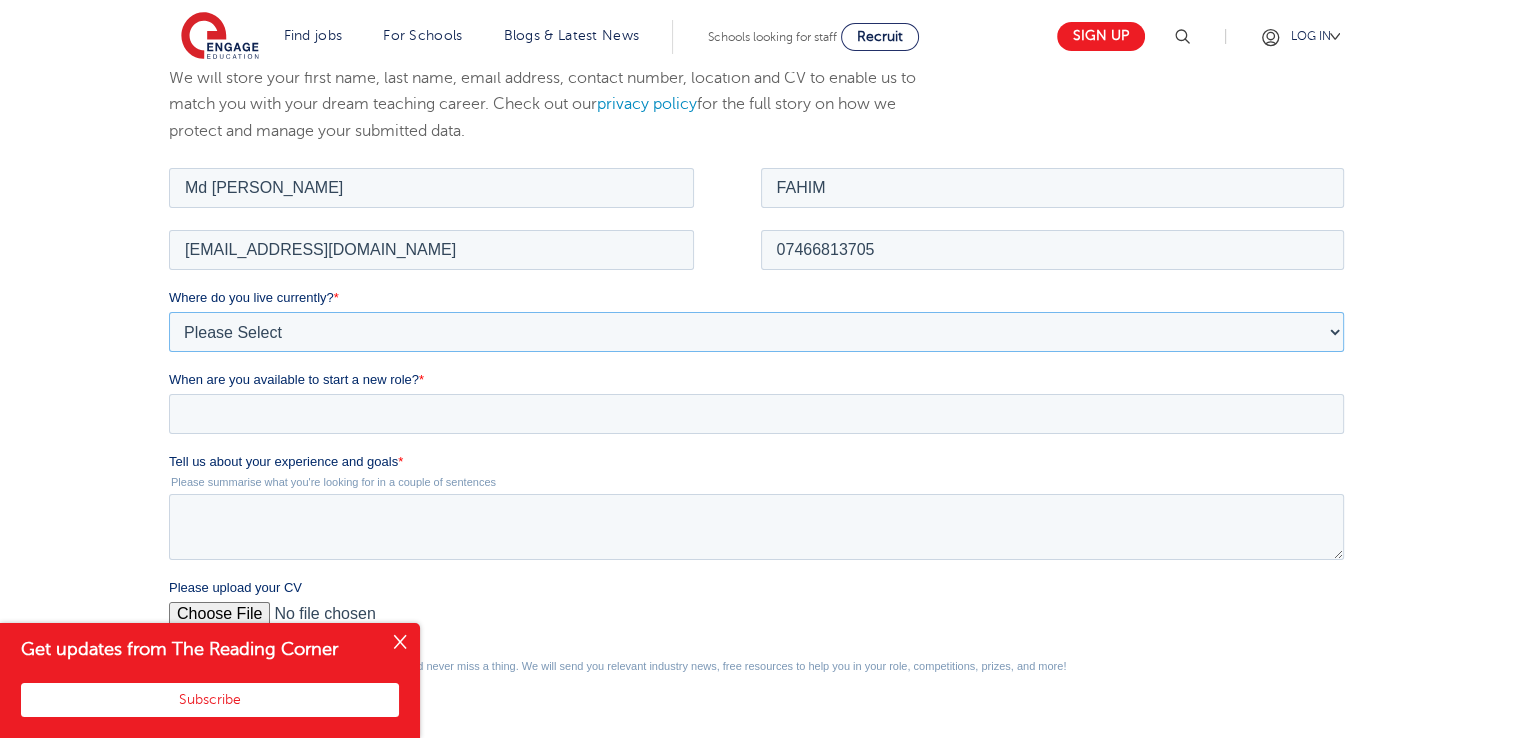 click on "Please Select UK Canada Ireland Australia New Zealand Europe USA South Africa Jamaica Africa Asia Middle East South America Caribbean" at bounding box center (756, 331) 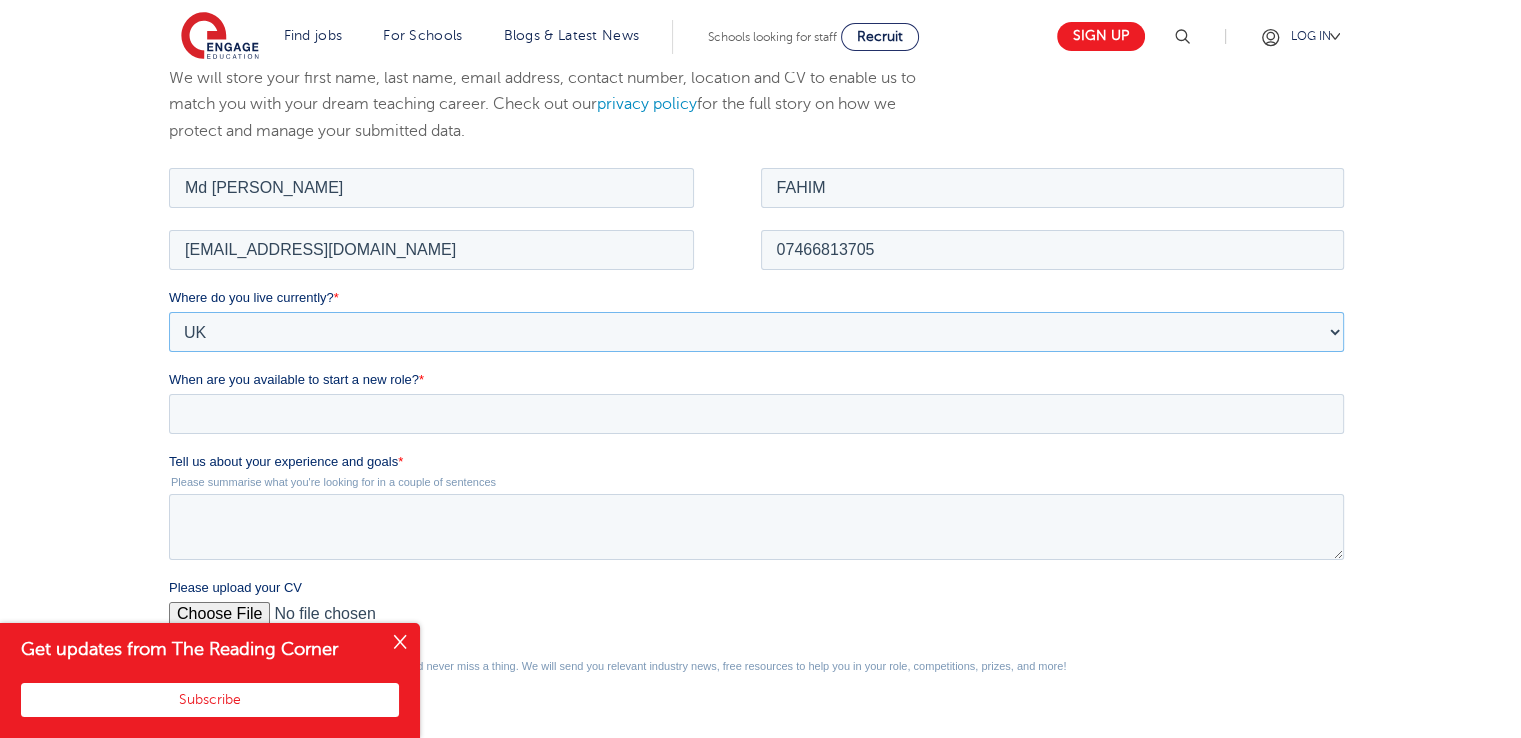 click on "Please Select UK Canada Ireland Australia New Zealand Europe USA South Africa Jamaica Africa Asia Middle East South America Caribbean" at bounding box center [756, 331] 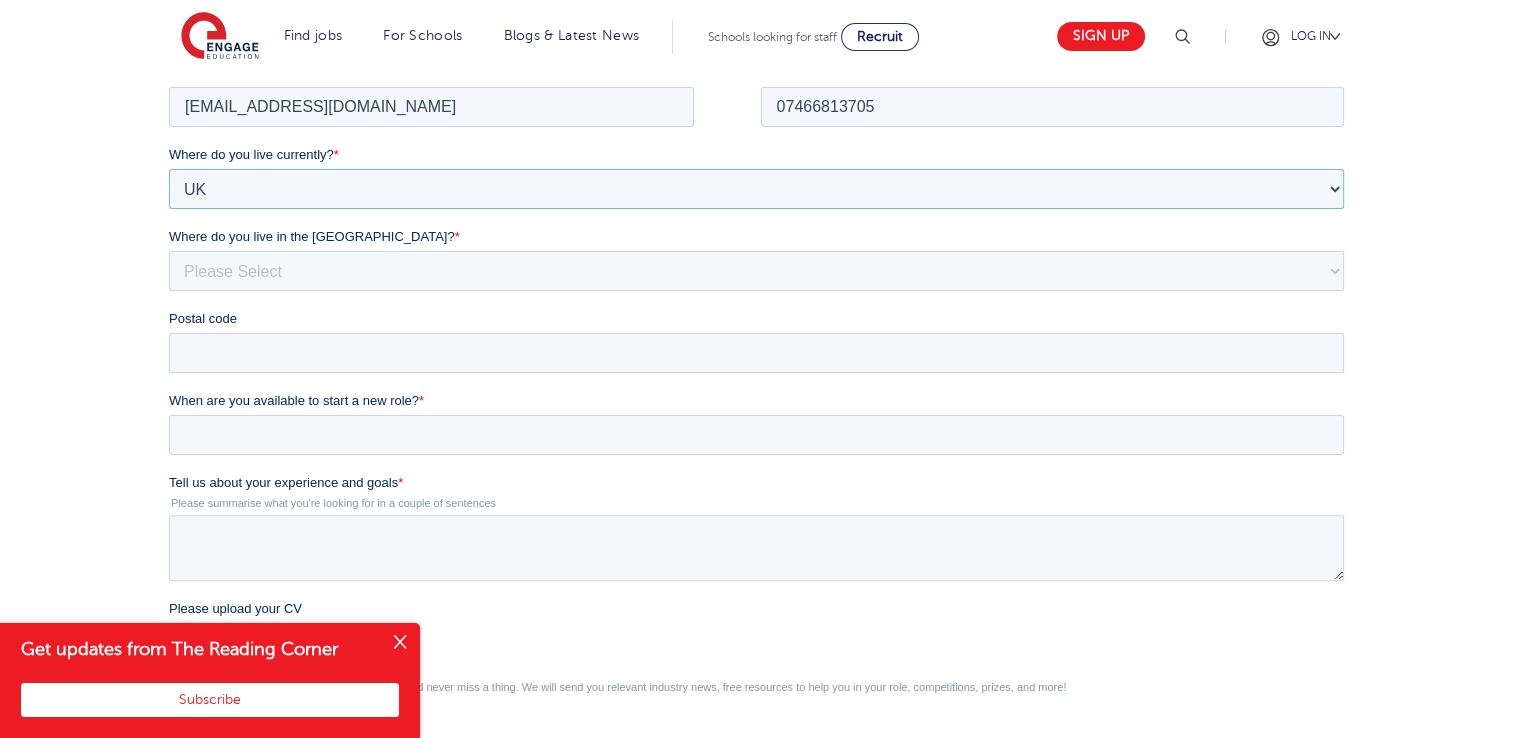 scroll, scrollTop: 456, scrollLeft: 0, axis: vertical 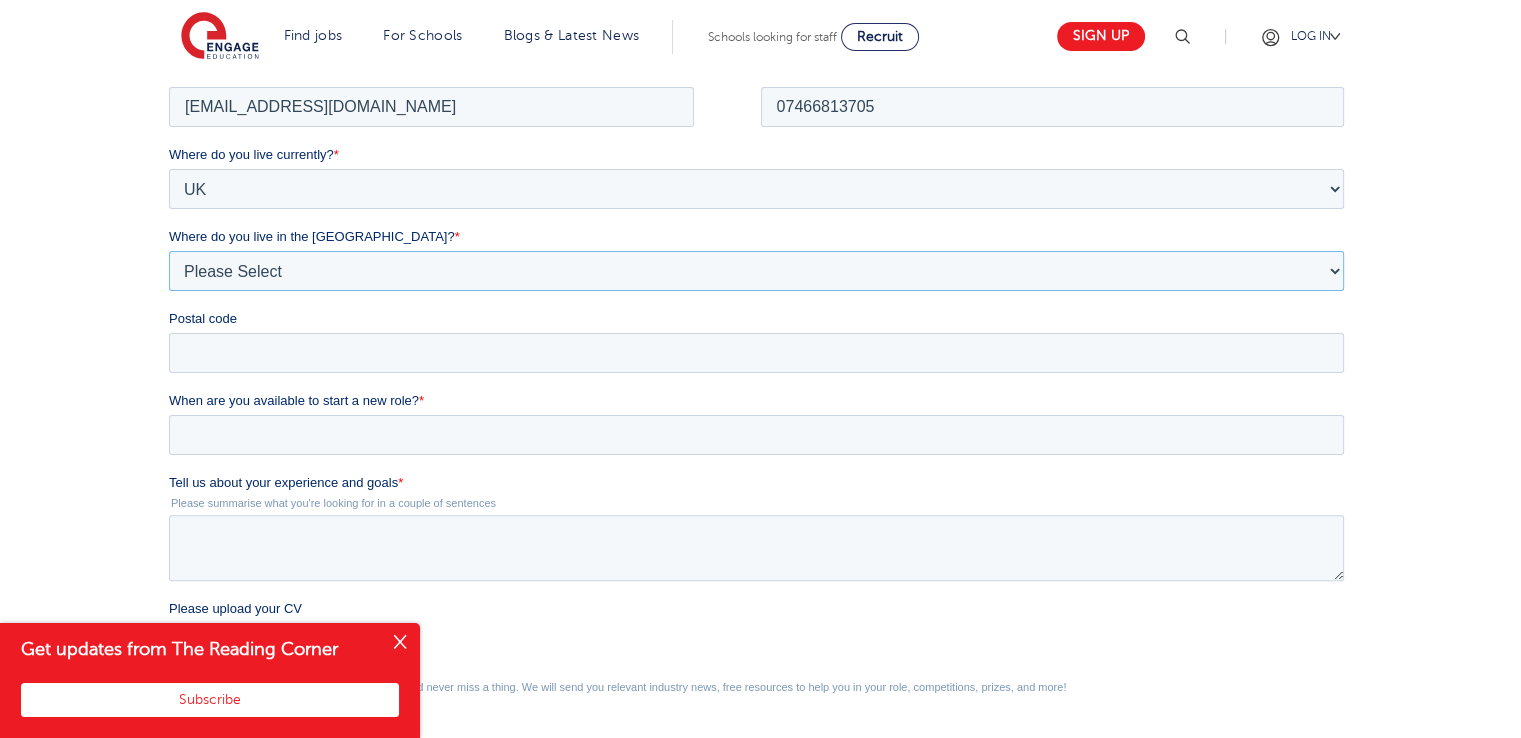 click on "Please Select Overseas Barnsley Bedfordshire Berkshire Bournemouth Bracknell Forest Bradford Brighton and Hove Bristol Buckinghamshire Calderdale Cambridgeshire Cheshire City of London City of Plymouth Cornwall County Durham Cumbria Derbyshire Devon Doncaster Dorset Durham Durham and North Yorkshire East Riding of Yorkshire East Sussex Essex Gloucestershire Hampshire Herefordshire Hertfordshire Hull Isle of Wight Kent Kirklees Lancashire Leeds Leicestershire Lincolnshire London Luton Luton South Luton Town Centre Manchester Medway Merseyside Milton Keynes Norfolk Northamptonshire North Somerset Northumberland North Yorkshire Nottinghamshire Oxfordshire Peterborough Poole Portsmouth Reading Rotherham Rutland Sheffield Shropshire Slough Somerset Southampton Southend On Sea South Yorkshire Staffordshire Suffolk Surrey Thurrock Torbay Tyne and Wear Wakefield Warwickshire West Berkshire West Midlands West Sussex West Yorkshire Wiltshire Windsor and Maidenhead Wokingham Worcestershire York" at bounding box center [756, 270] 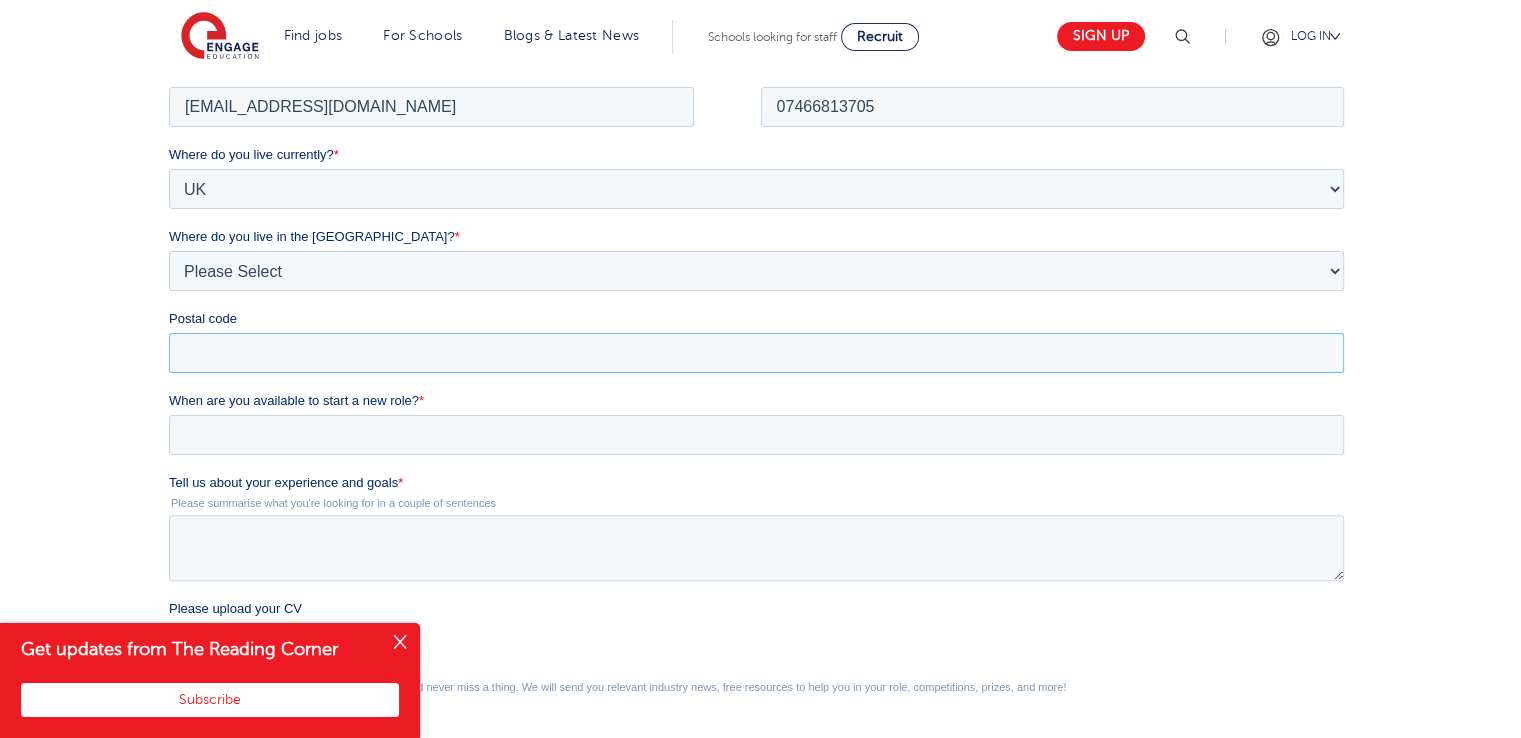click on "Postal code" at bounding box center [756, 352] 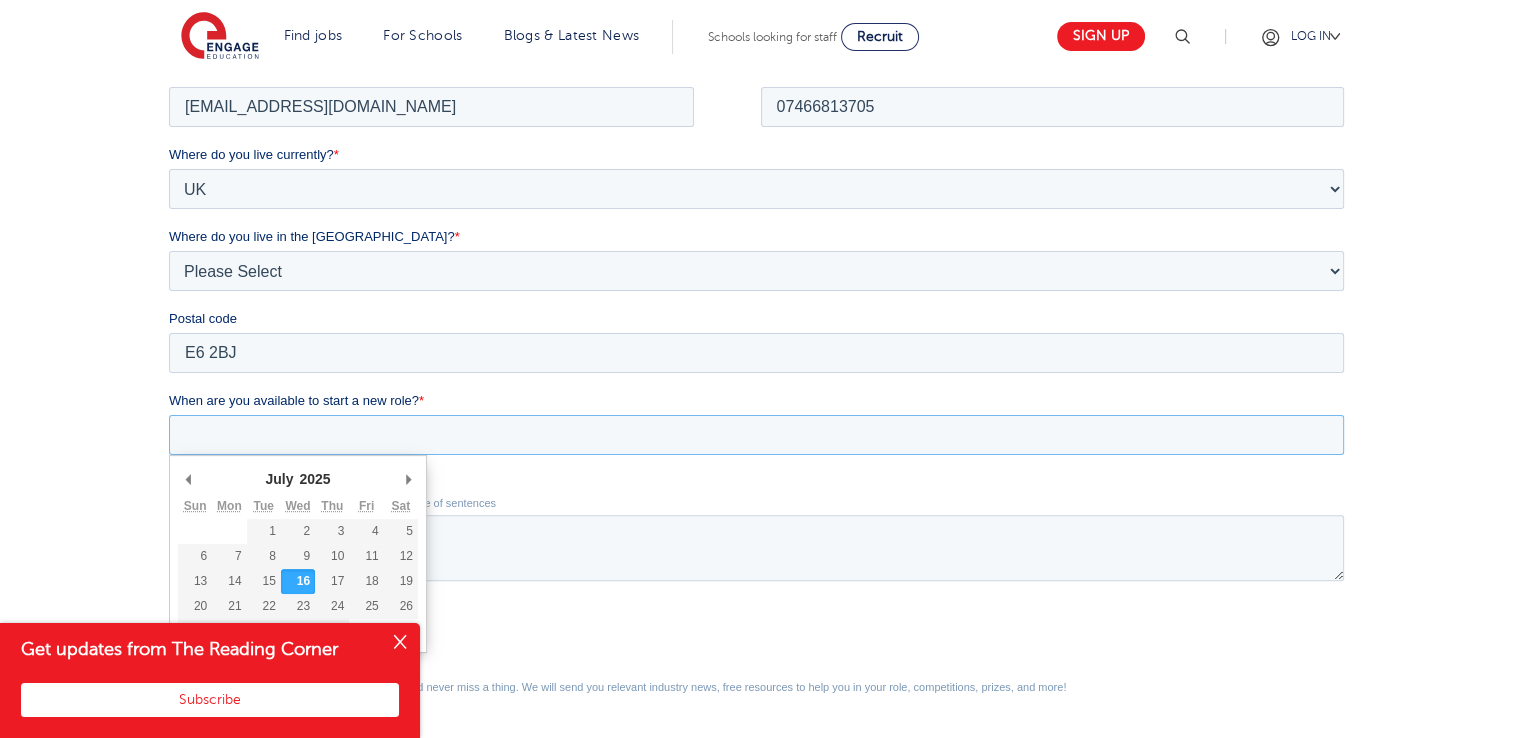click on "When are you available to start a new role? *" at bounding box center [756, 434] 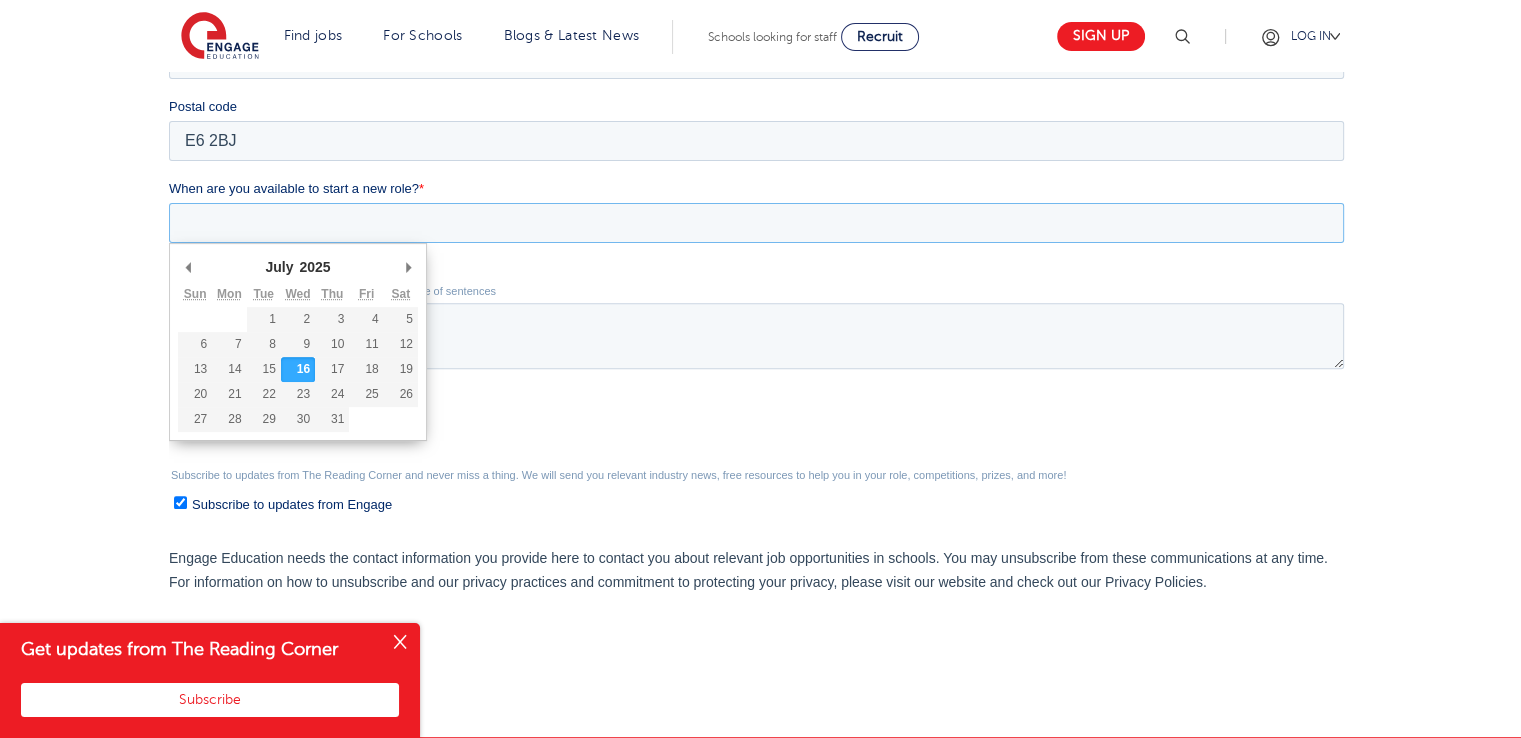 scroll, scrollTop: 673, scrollLeft: 0, axis: vertical 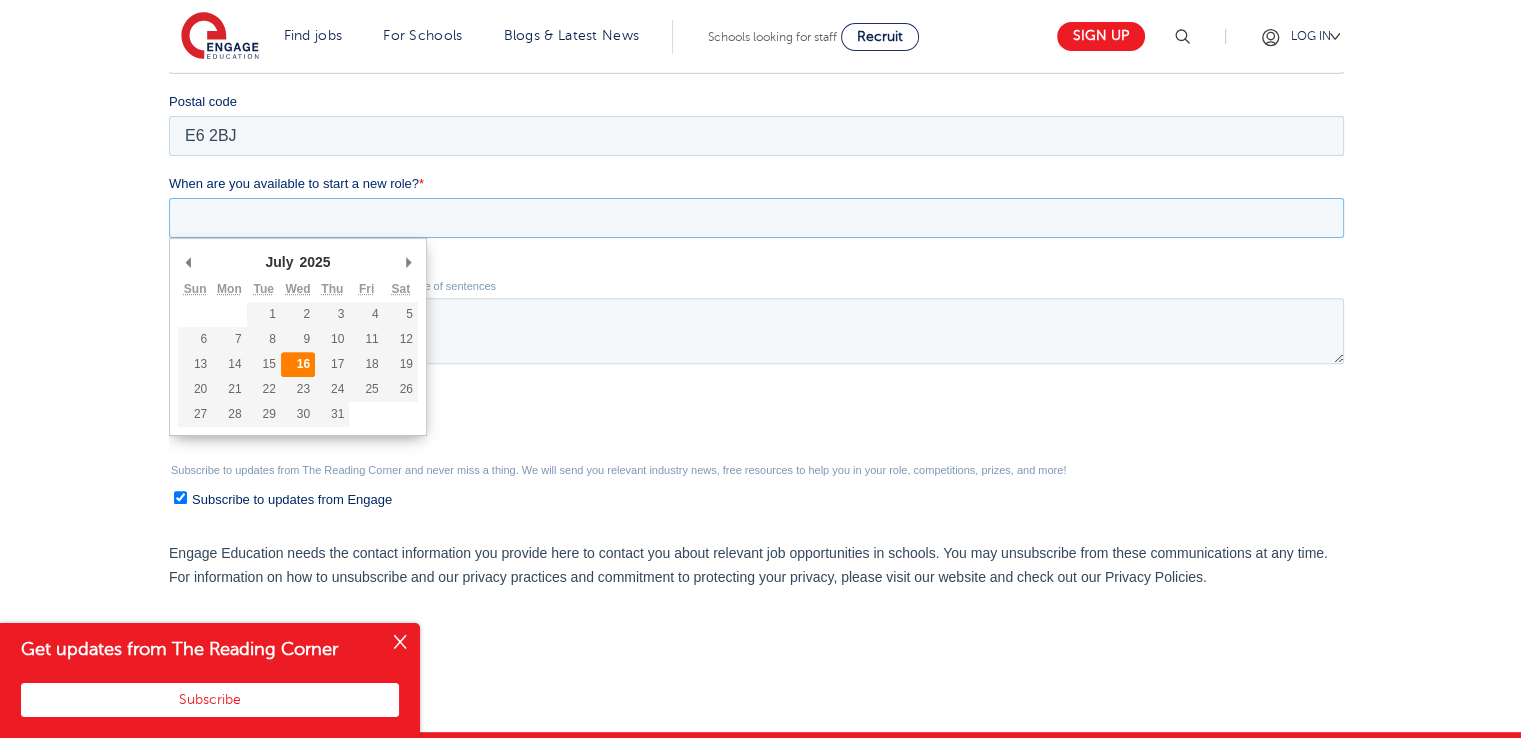 type on "2025-07-16" 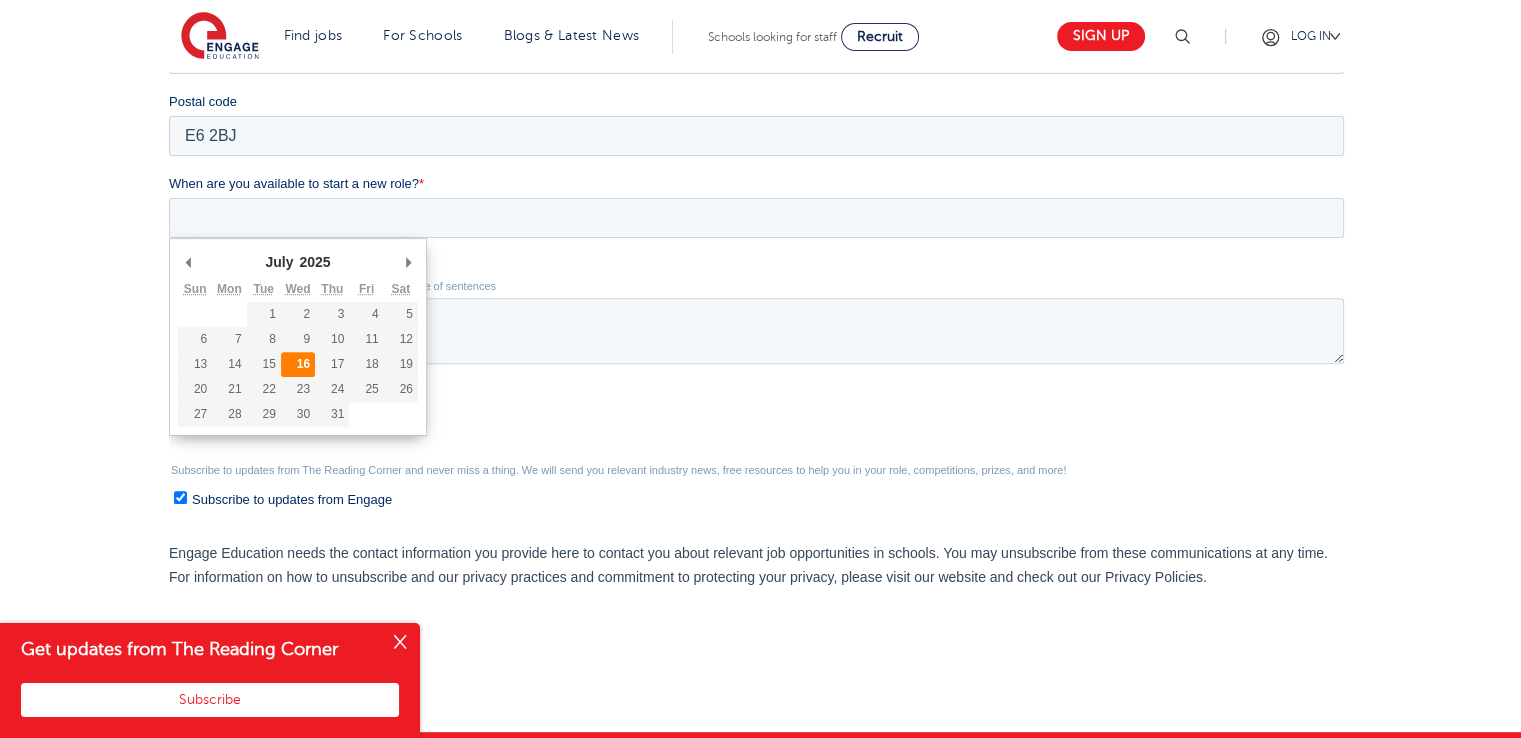 type on "2025/07/16" 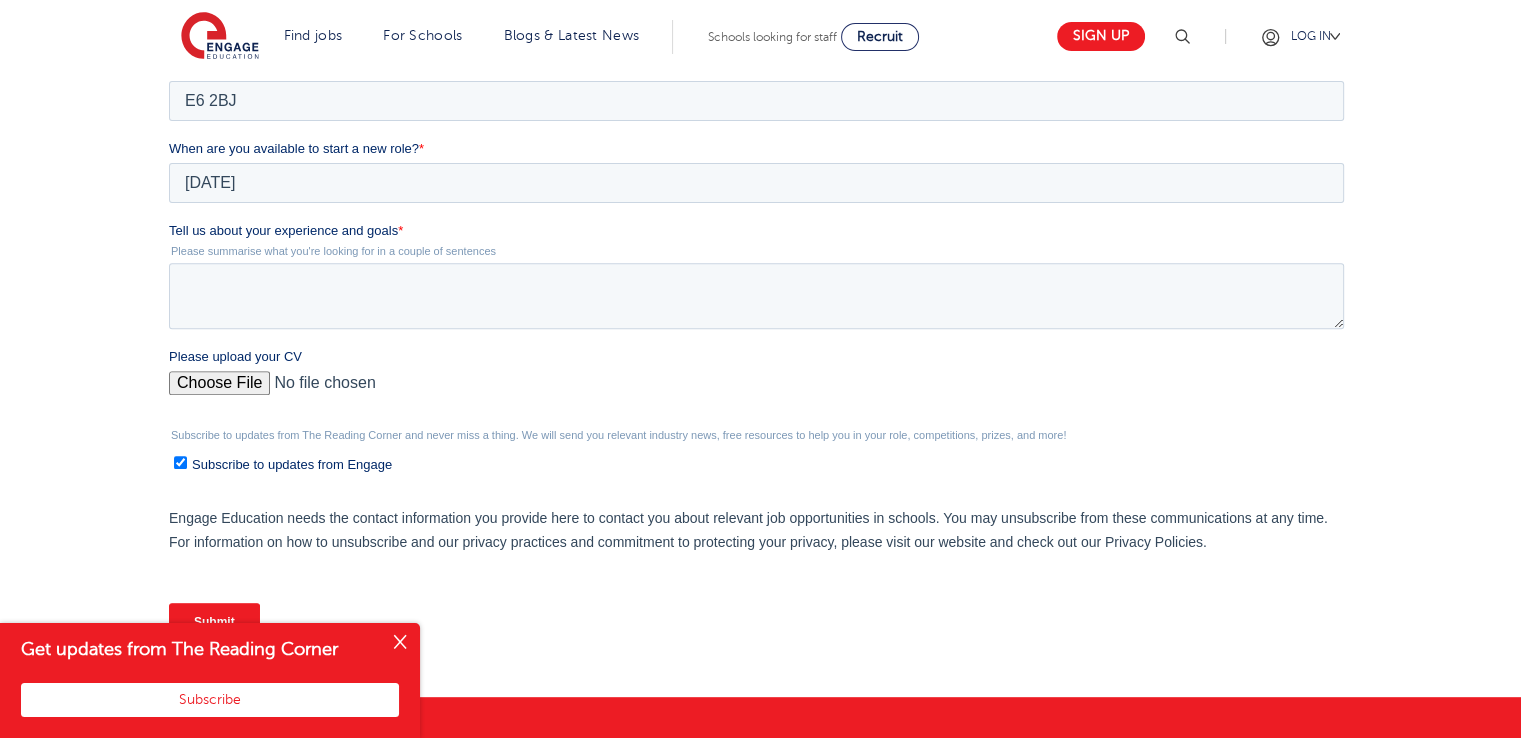 scroll, scrollTop: 735, scrollLeft: 0, axis: vertical 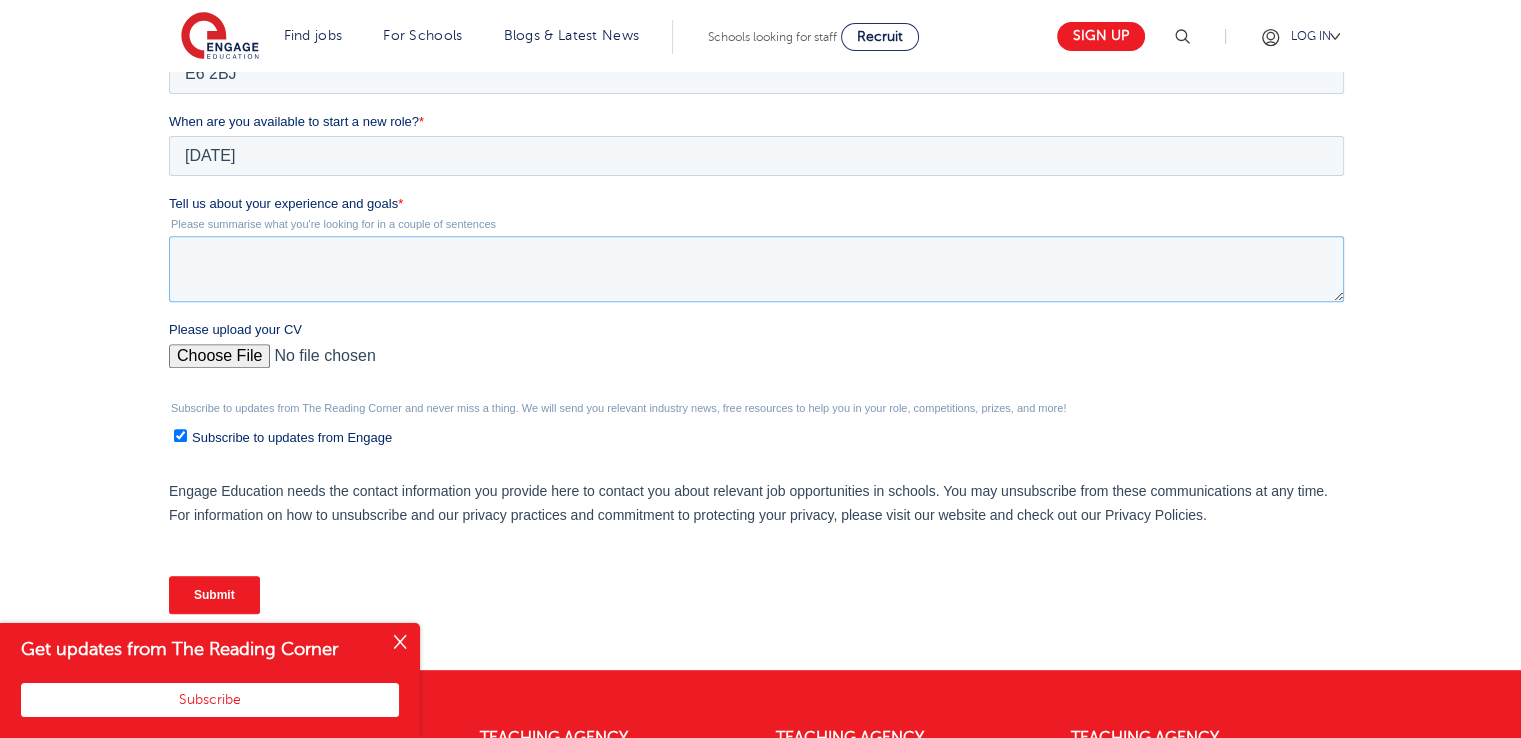 click on "Tell us about your experience and goals *" at bounding box center [756, 269] 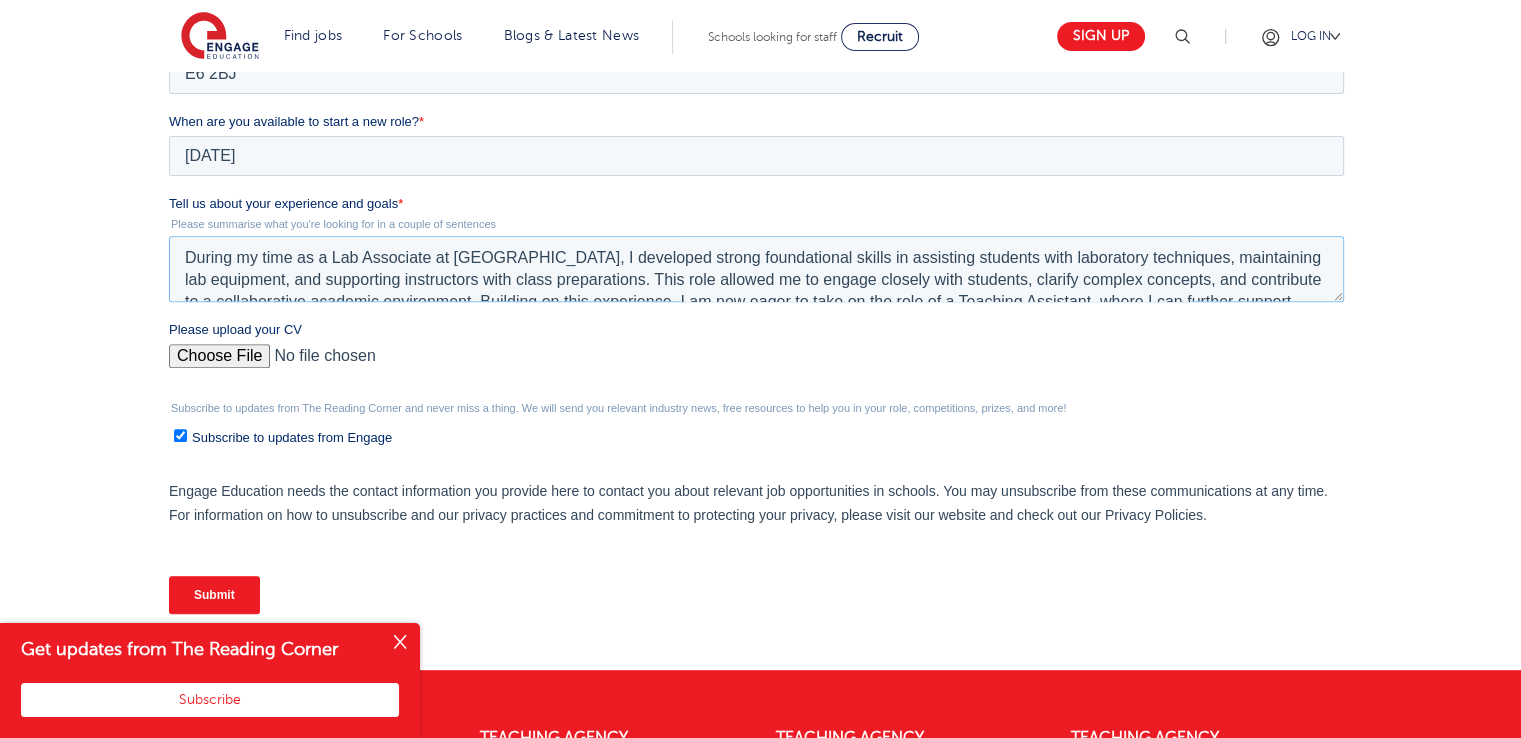 scroll, scrollTop: 53, scrollLeft: 0, axis: vertical 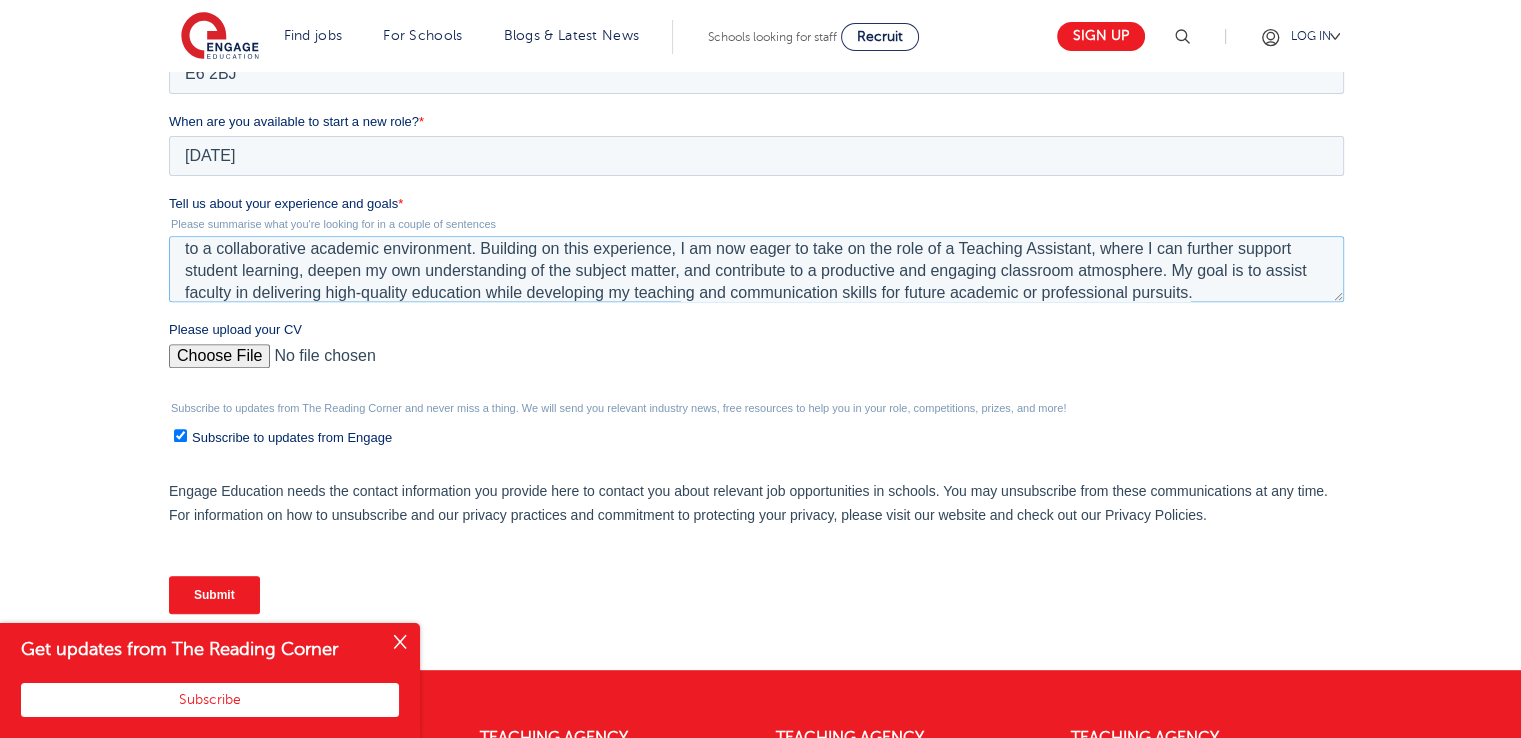 type on "During my time as a Lab Associate at Daffodil International University, I developed strong foundational skills in assisting students with laboratory techniques, maintaining lab equipment, and supporting instructors with class preparations. This role allowed me to engage closely with students, clarify complex concepts, and contribute to a collaborative academic environment. Building on this experience, I am now eager to take on the role of a Teaching Assistant, where I can further support student learning, deepen my own understanding of the subject matter, and contribute to a productive and engaging classroom atmosphere. My goal is to assist faculty in delivering high-quality education while developing my teaching and communication skills for future academic or professional pursuits." 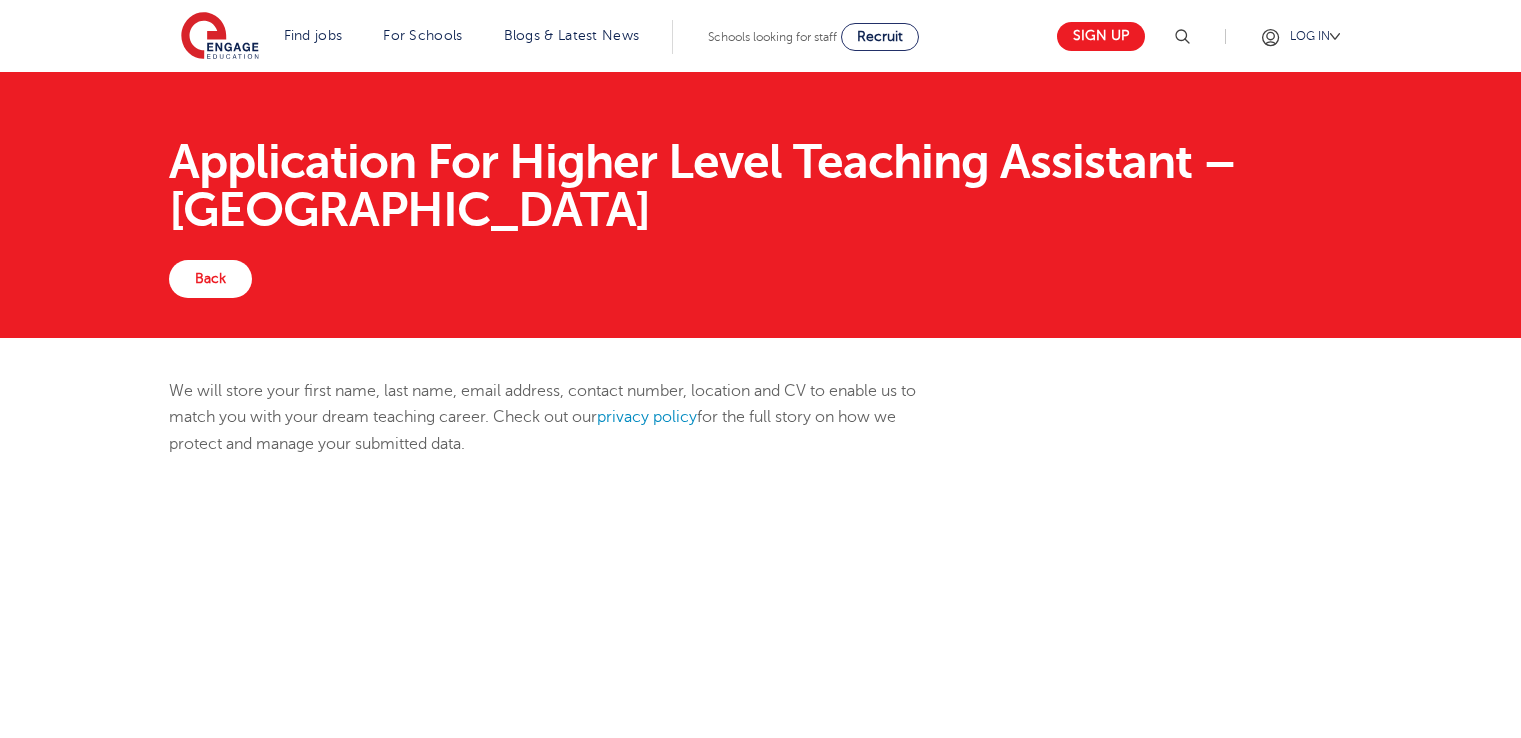 scroll, scrollTop: 0, scrollLeft: 0, axis: both 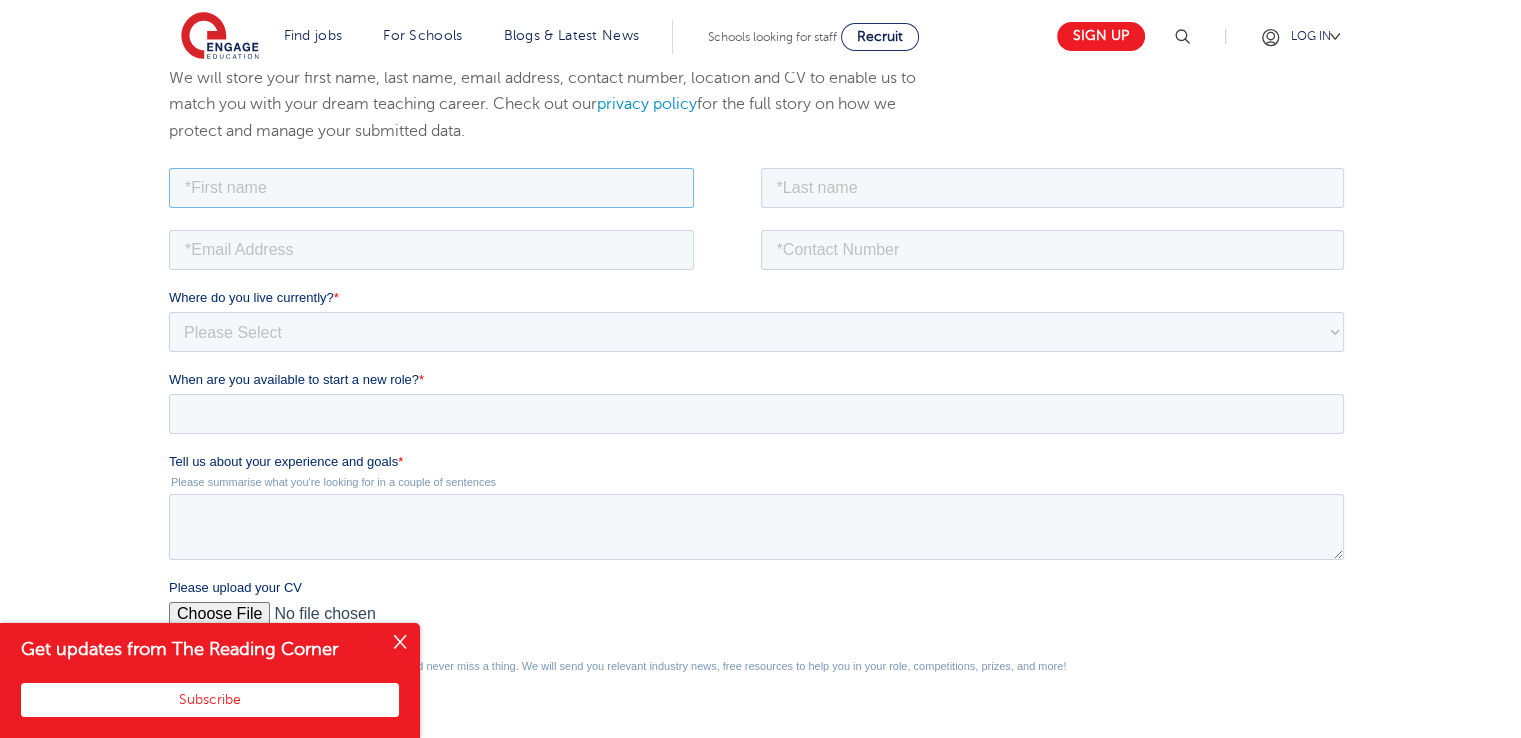click at bounding box center [431, 187] 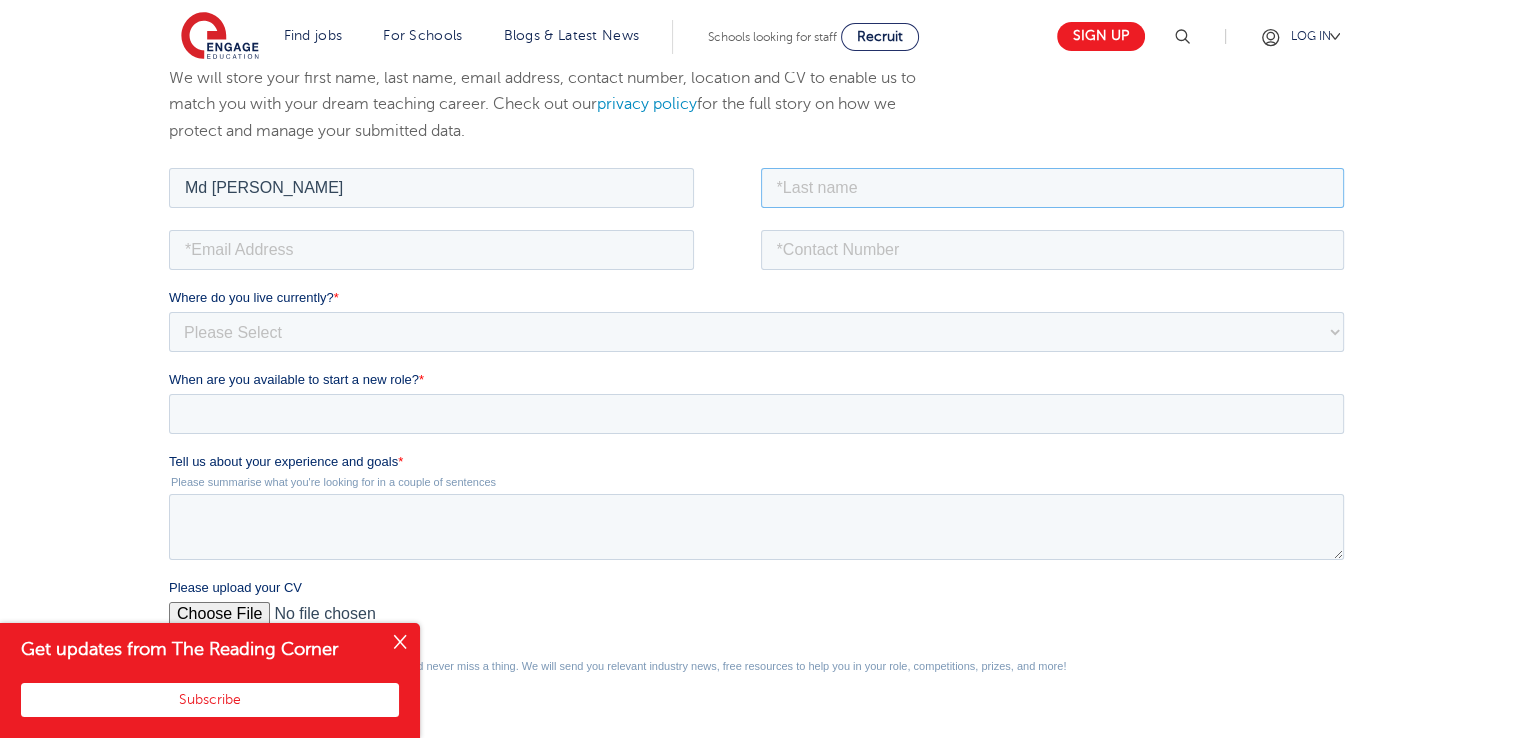 type on "FAHIM" 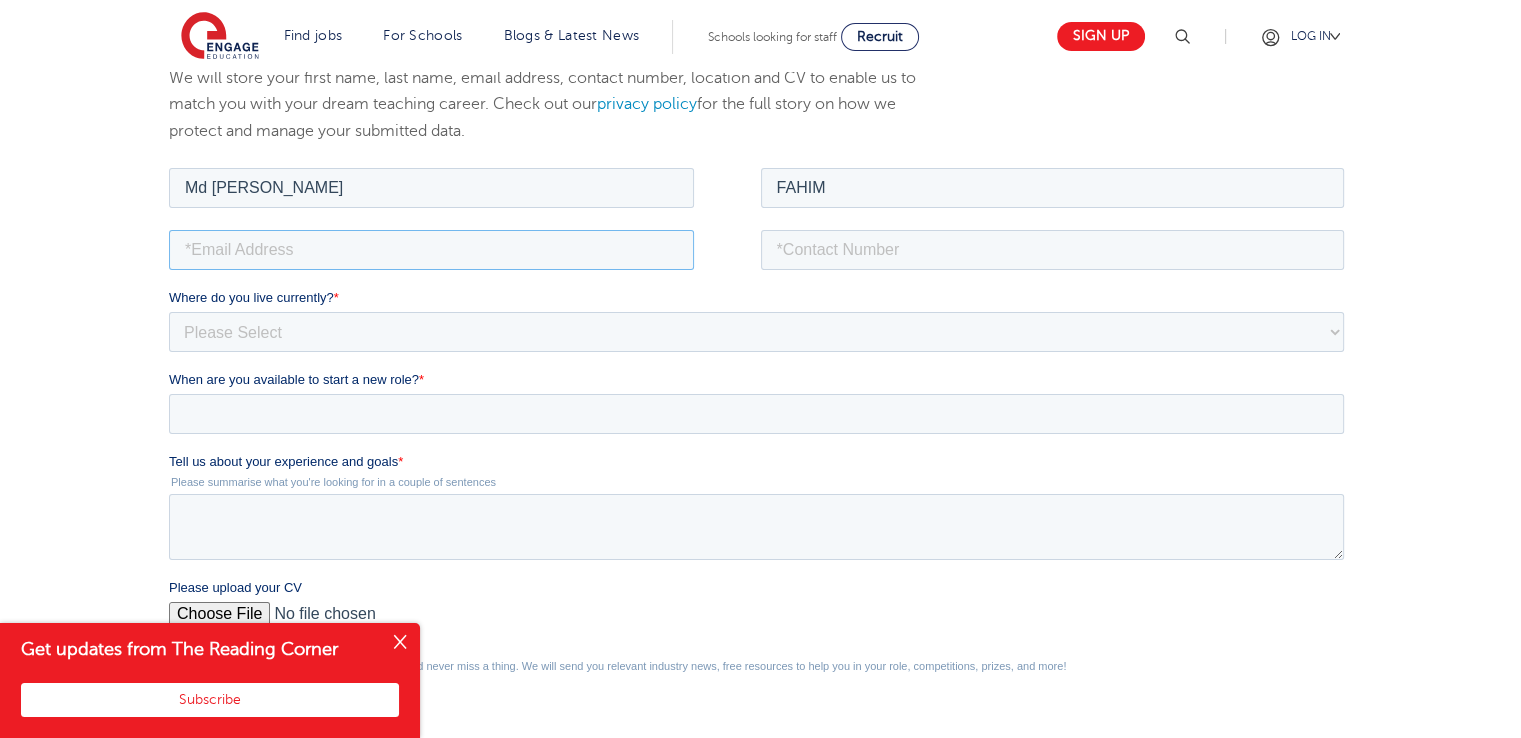 type on "fahadhasanfahim22@gmail.com" 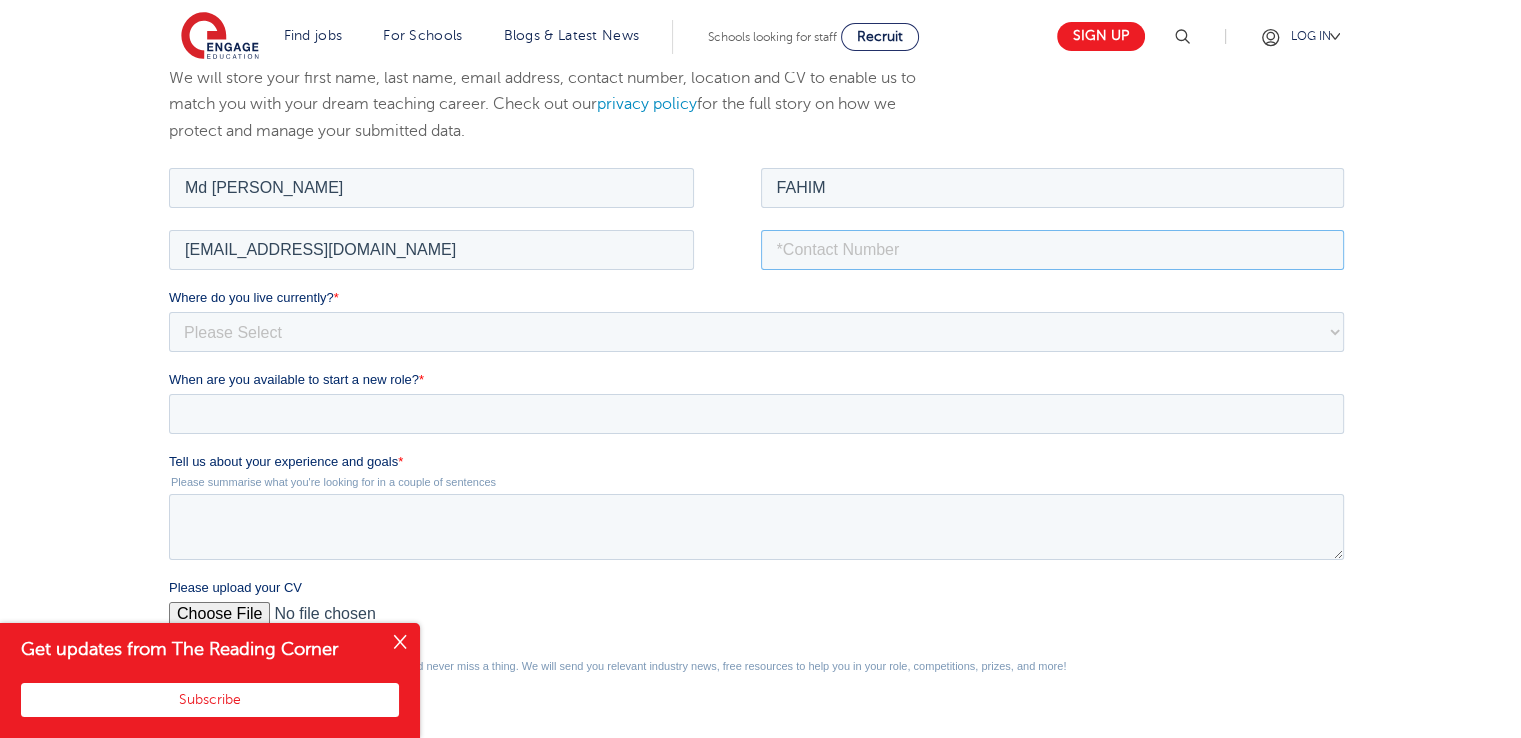 type on "07466813705" 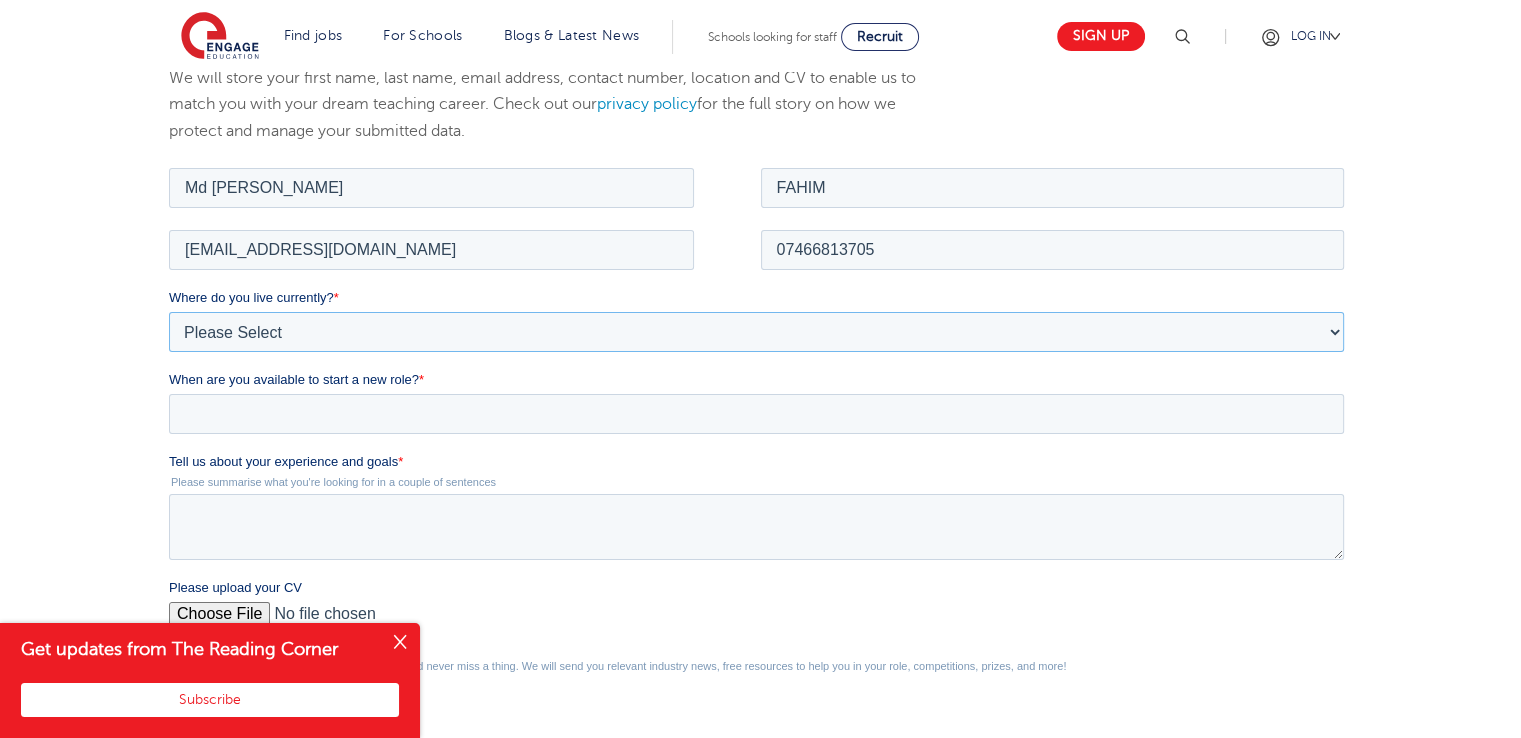 click on "Please Select UK Canada Ireland Australia New Zealand Europe USA South Africa Jamaica Africa Asia Middle East South America Caribbean" at bounding box center (756, 331) 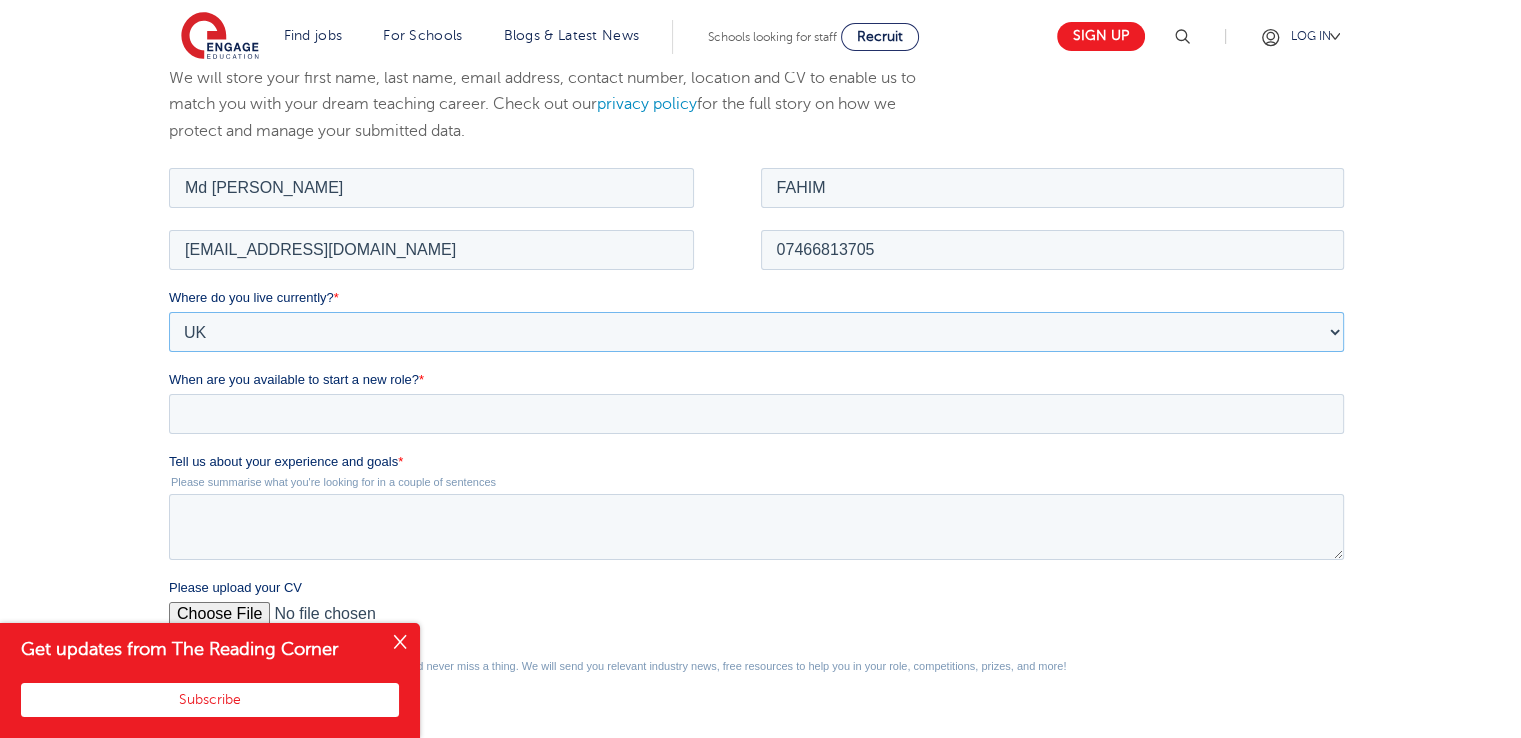 click on "Please Select UK Canada Ireland Australia New Zealand Europe USA South Africa Jamaica Africa Asia Middle East South America Caribbean" at bounding box center [756, 331] 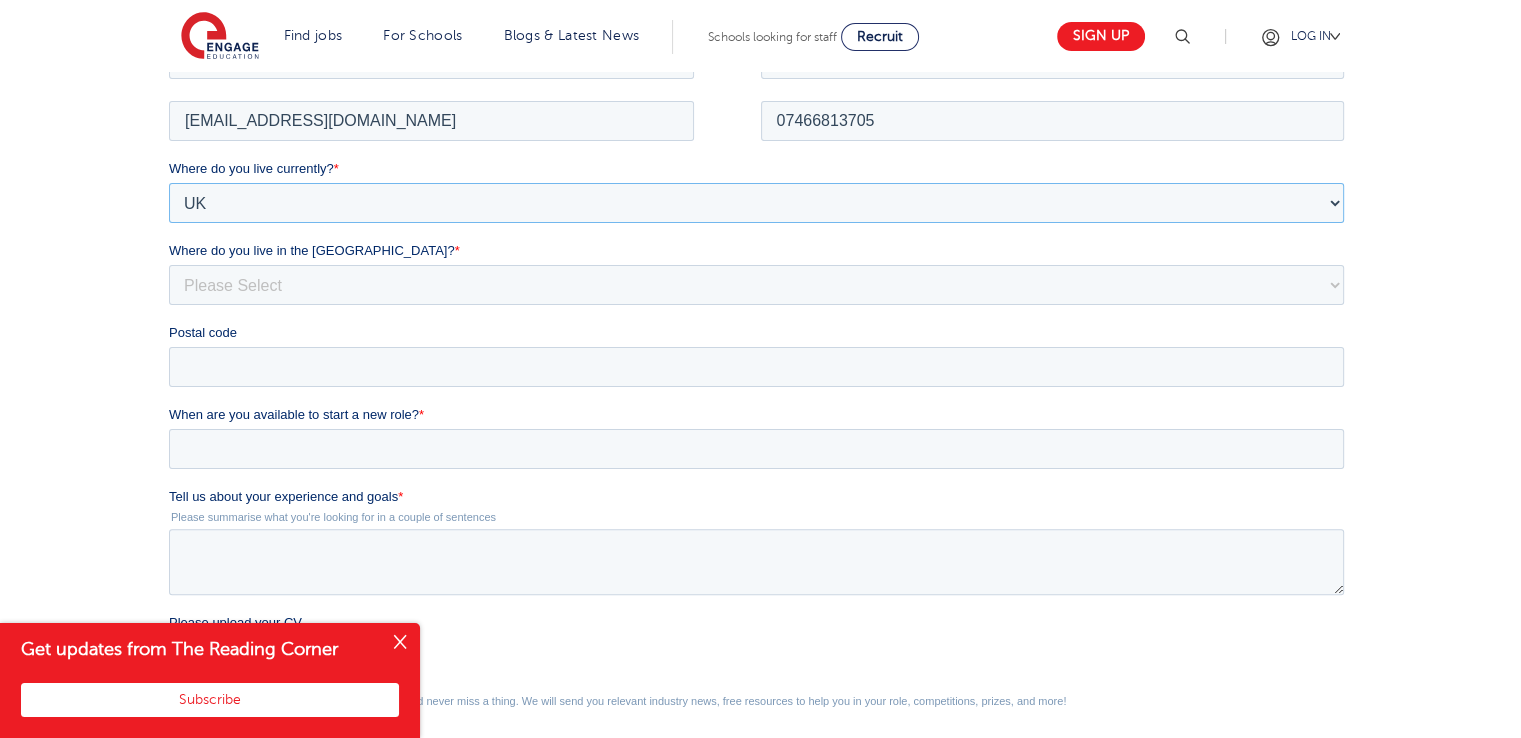 scroll, scrollTop: 480, scrollLeft: 0, axis: vertical 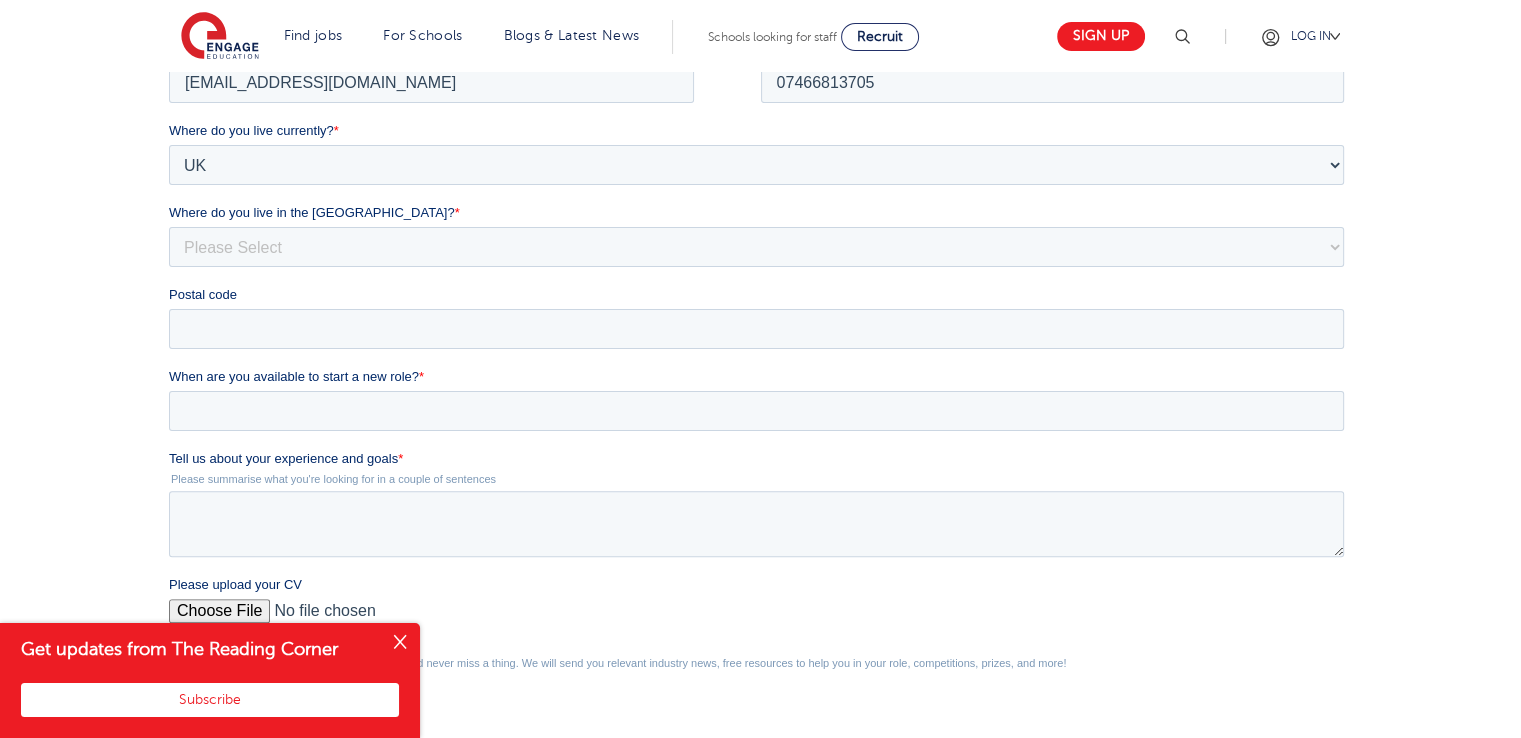 click on "Where do you live in the UK?  * Please Select Overseas Barnsley Bedfordshire Berkshire Bournemouth Bracknell Forest Bradford Brighton and Hove Bristol Buckinghamshire Calderdale Cambridgeshire Cheshire City of London City of Plymouth Cornwall County Durham Cumbria Derbyshire Devon Doncaster Dorset Durham Durham and North Yorkshire East Riding of Yorkshire East Sussex Essex Gloucestershire Hampshire Herefordshire Hertfordshire Hull Isle of Wight Kent Kirklees Lancashire Leeds Leicestershire Lincolnshire London Luton Luton South Luton Town Centre Manchester Medway Merseyside Milton Keynes Norfolk Northamptonshire North Somerset Northumberland North Yorkshire Nottinghamshire Oxfordshire Peterborough Poole Portsmouth Reading Rotherham Rutland Sheffield Shropshire Slough Somerset Southampton Southend On Sea South Yorkshire Staffordshire Suffolk Surrey Thurrock Torbay Tyne and Wear Wakefield Warwickshire West Berkshire West Midlands West Sussex West Yorkshire Wiltshire Windsor and Maidenhead Wokingham York" at bounding box center [760, 235] 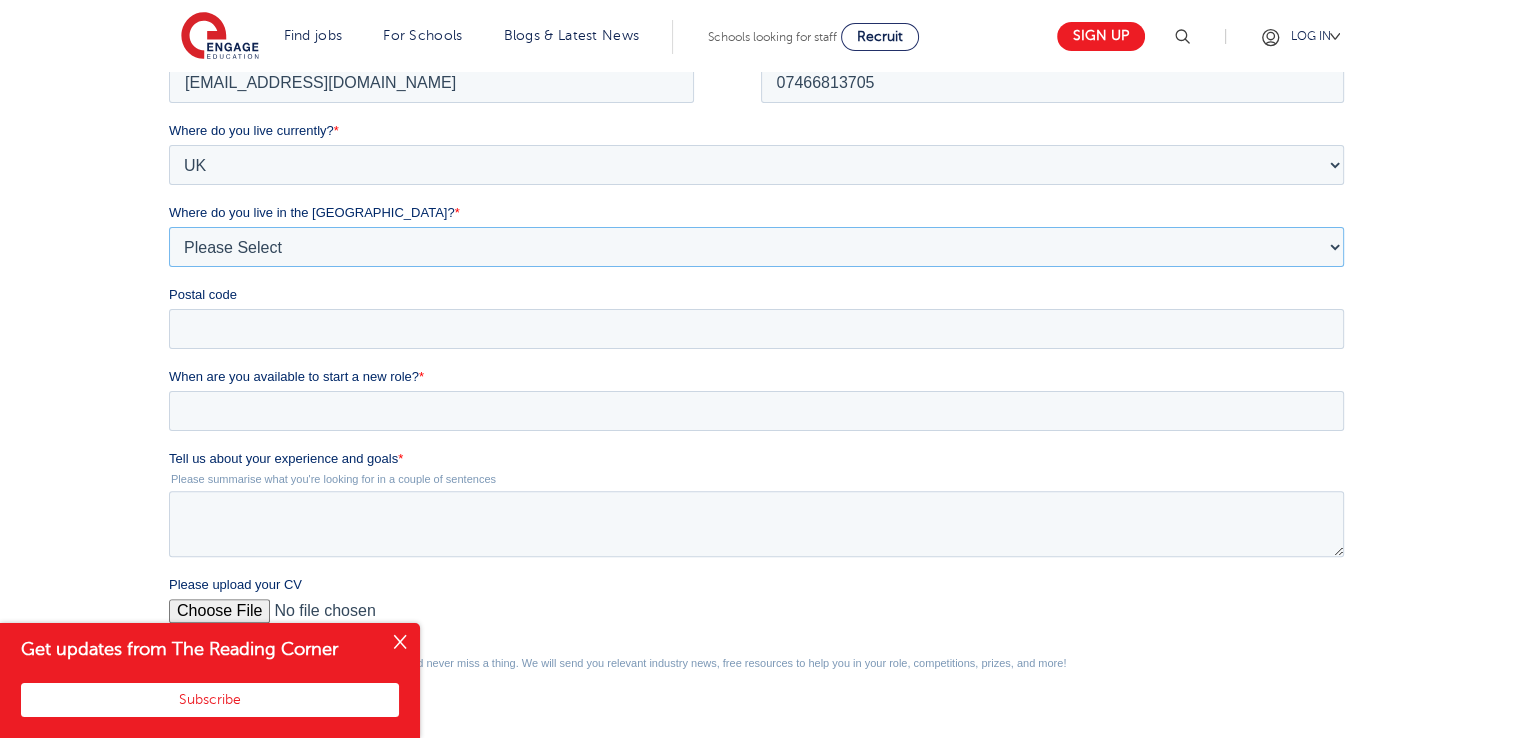 click on "Please Select Overseas Barnsley Bedfordshire Berkshire Bournemouth Bracknell Forest Bradford Brighton and Hove Bristol Buckinghamshire Calderdale Cambridgeshire Cheshire City of London City of Plymouth Cornwall County Durham Cumbria Derbyshire Devon Doncaster Dorset Durham Durham and North Yorkshire East Riding of Yorkshire East Sussex Essex Gloucestershire Hampshire Herefordshire Hertfordshire Hull Isle of Wight Kent Kirklees Lancashire Leeds Leicestershire Lincolnshire London Luton Luton South Luton Town Centre Manchester Medway Merseyside Milton Keynes Norfolk Northamptonshire North Somerset Northumberland North Yorkshire Nottinghamshire Oxfordshire Peterborough Poole Portsmouth Reading Rotherham Rutland Sheffield Shropshire Slough Somerset Southampton Southend On Sea South Yorkshire Staffordshire Suffolk Surrey Thurrock Torbay Tyne and Wear Wakefield Warwickshire West Berkshire West Midlands West Sussex West Yorkshire Wiltshire Windsor and Maidenhead Wokingham Worcestershire York" at bounding box center (756, 247) 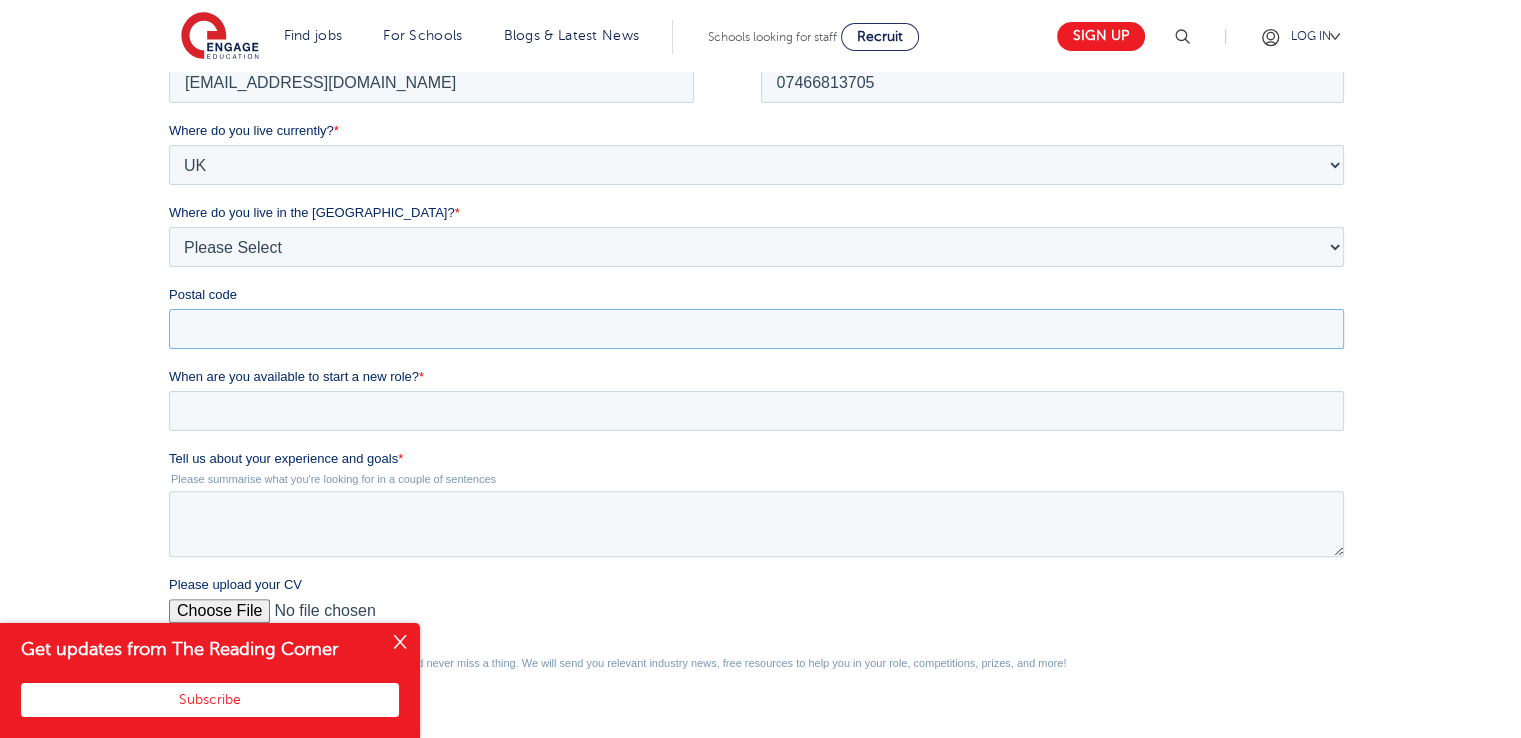 click on "Postal code" at bounding box center [756, 329] 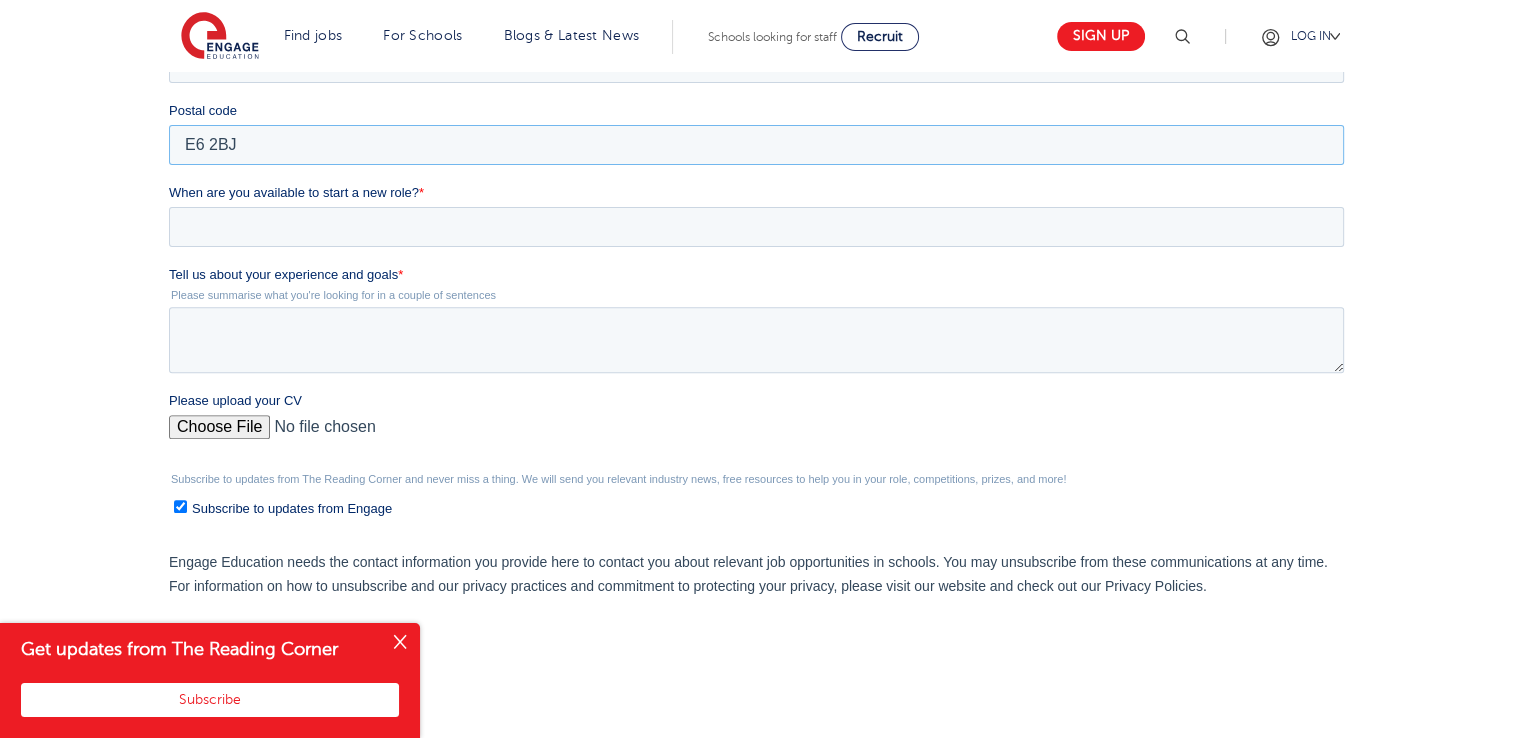 scroll, scrollTop: 716, scrollLeft: 0, axis: vertical 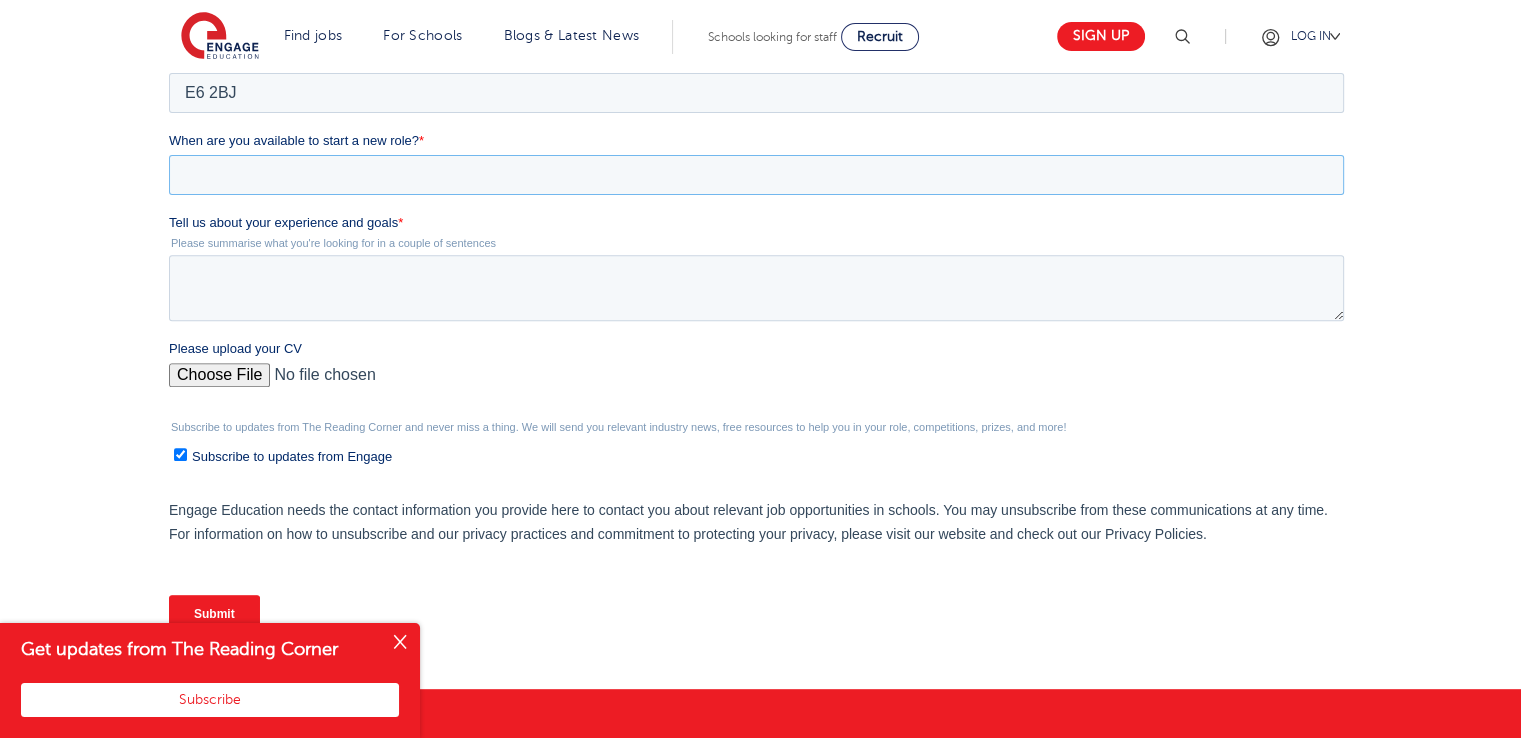 click on "When are you available to start a new role? *" at bounding box center [756, 175] 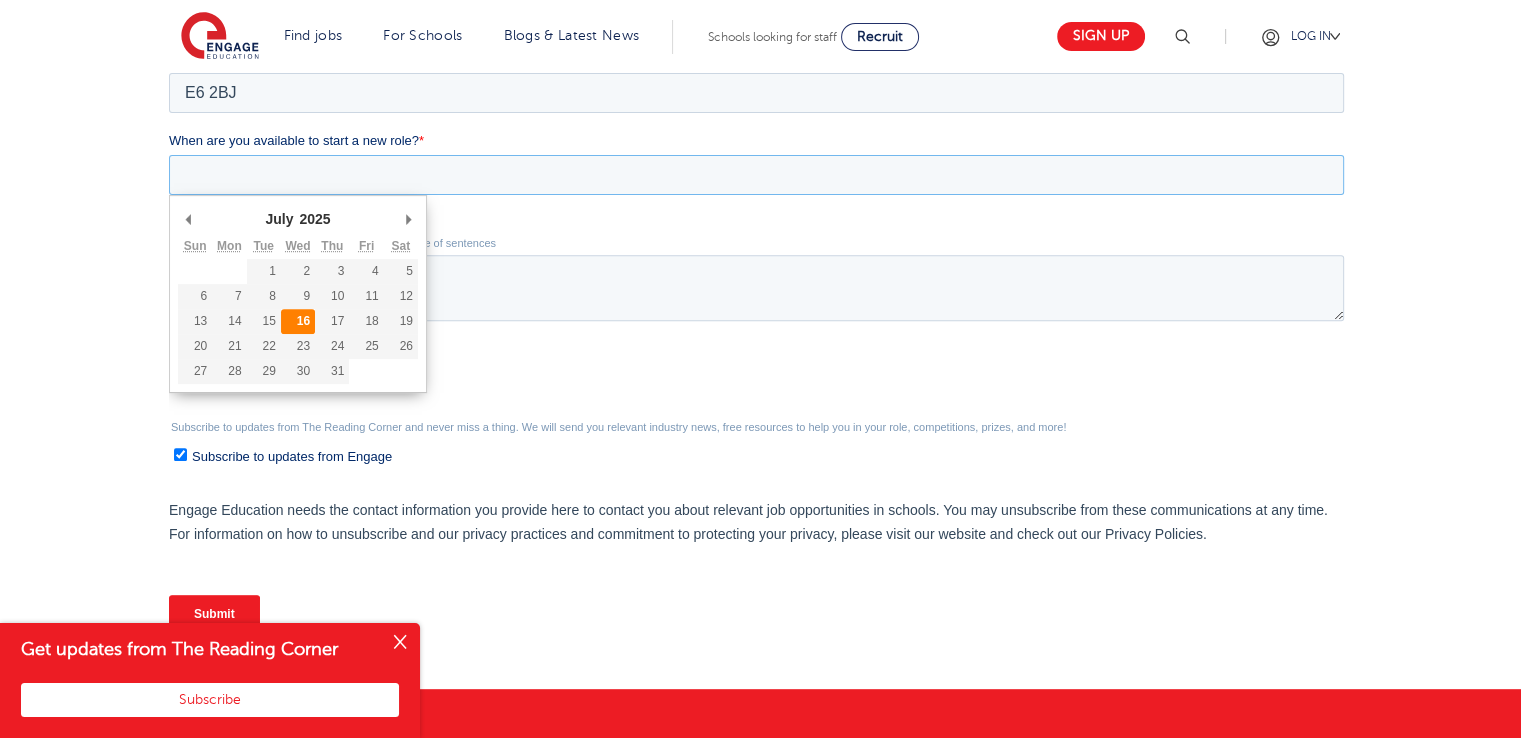 type on "2025-07-16" 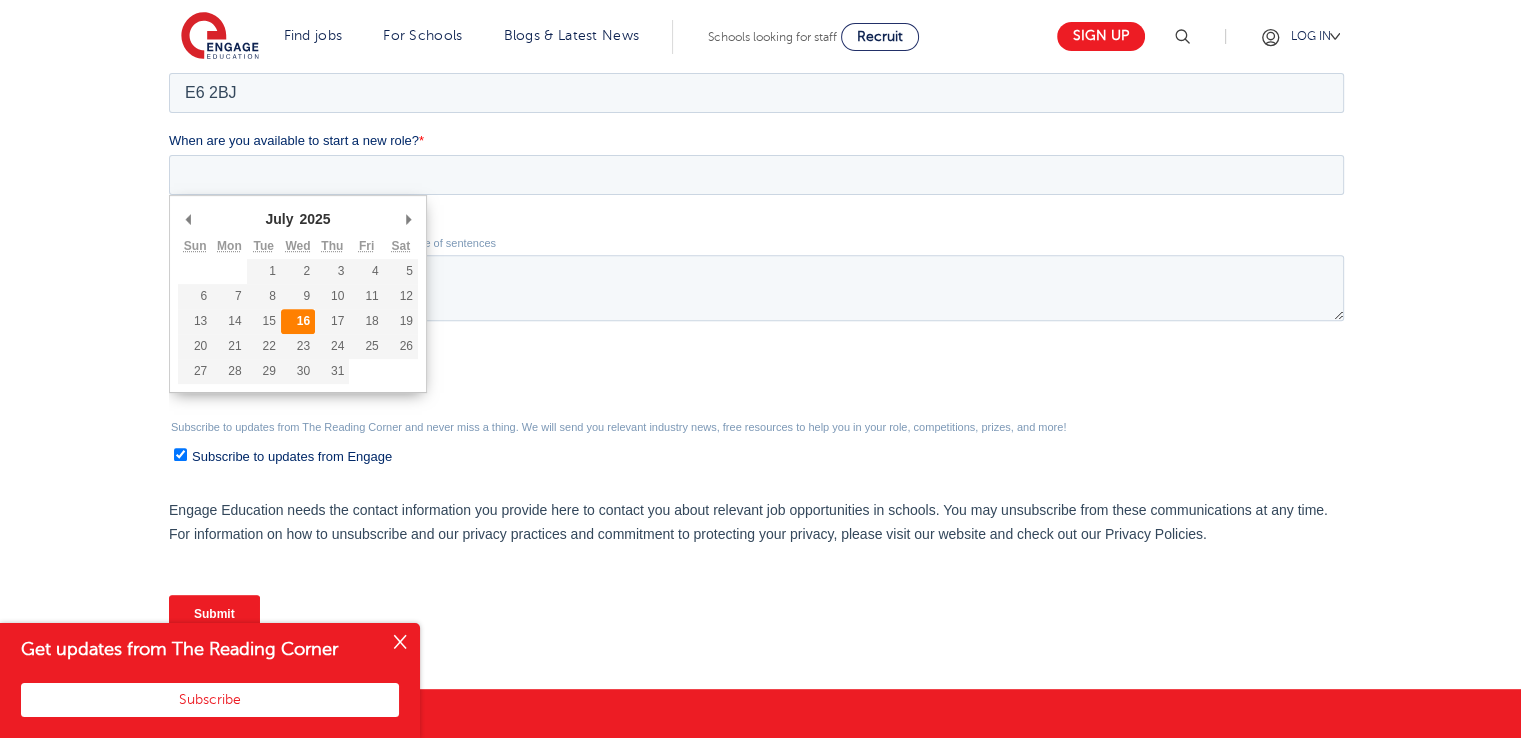 type on "2025/07/16" 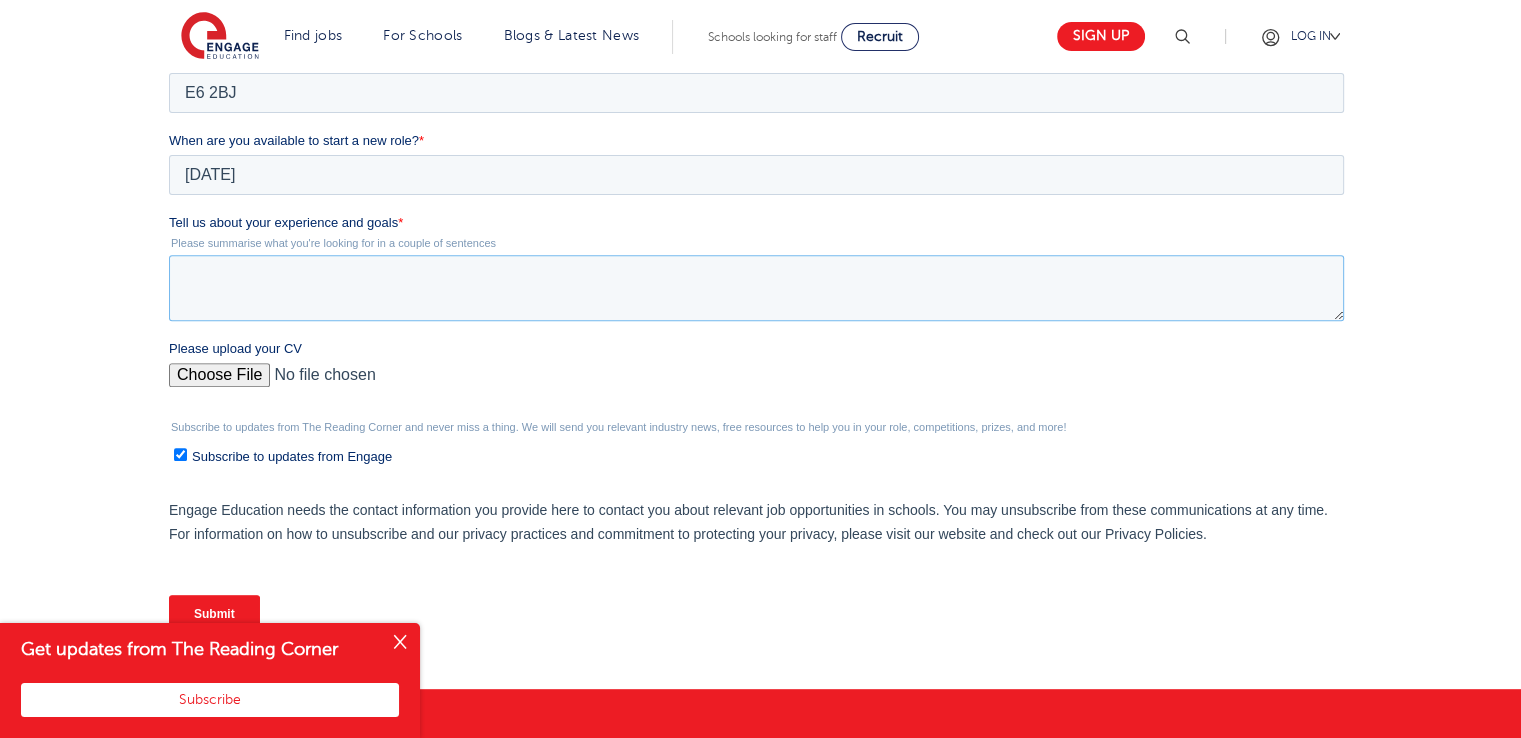 click on "Tell us about your experience and goals *" at bounding box center (756, 288) 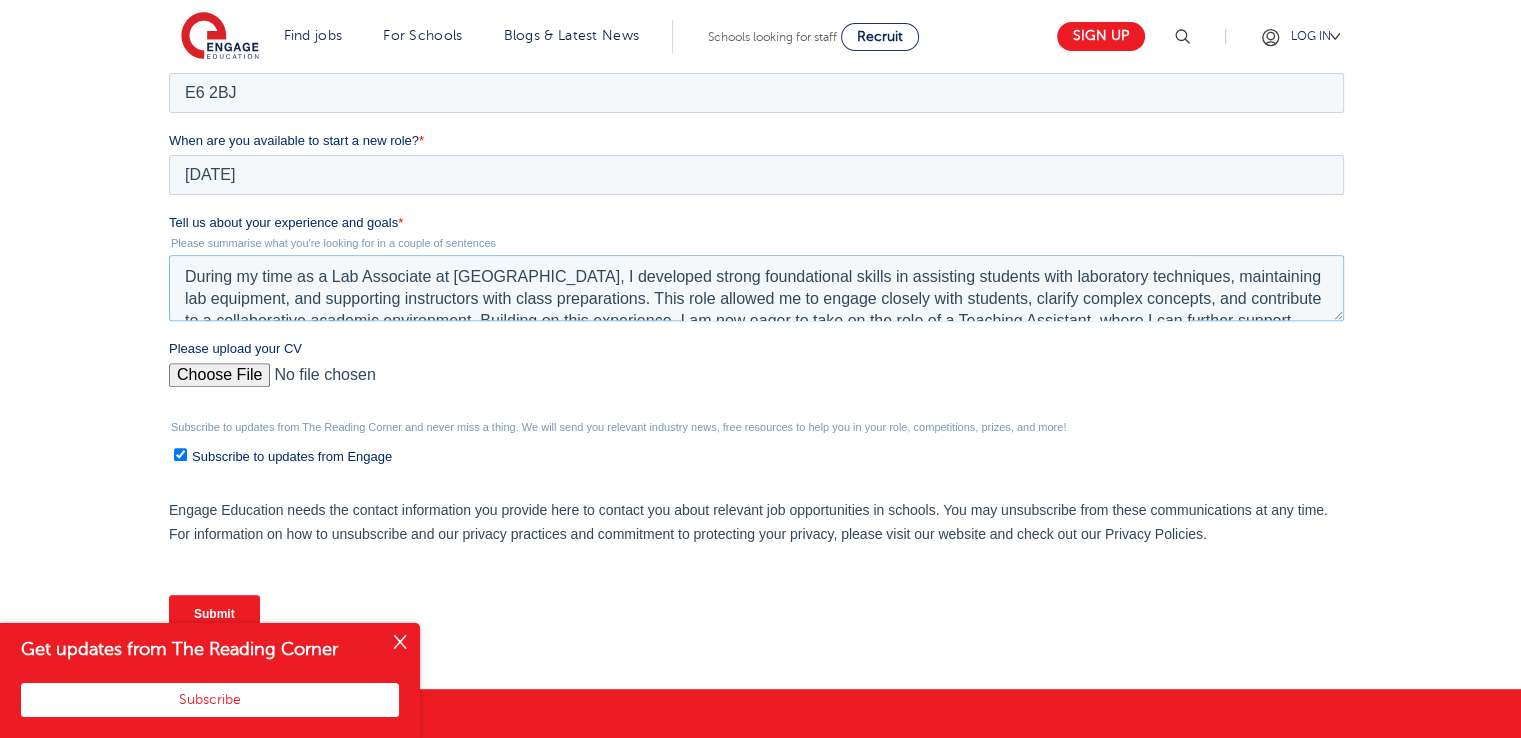 scroll, scrollTop: 53, scrollLeft: 0, axis: vertical 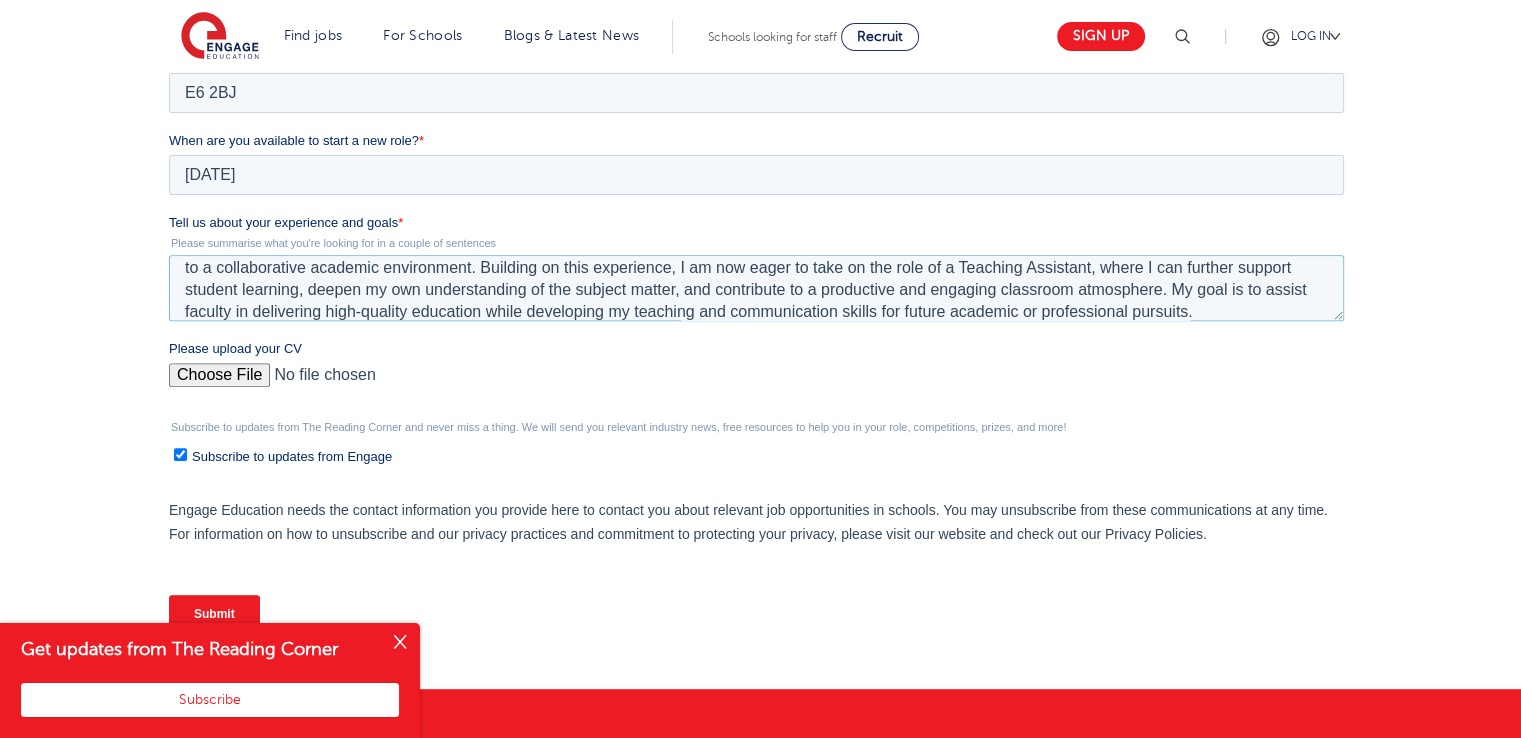 type on "During my time as a Lab Associate at Daffodil International University, I developed strong foundational skills in assisting students with laboratory techniques, maintaining lab equipment, and supporting instructors with class preparations. This role allowed me to engage closely with students, clarify complex concepts, and contribute to a collaborative academic environment. Building on this experience, I am now eager to take on the role of a Teaching Assistant, where I can further support student learning, deepen my own understanding of the subject matter, and contribute to a productive and engaging classroom atmosphere. My goal is to assist faculty in delivering high-quality education while developing my teaching and communication skills for future academic or professional pursuits." 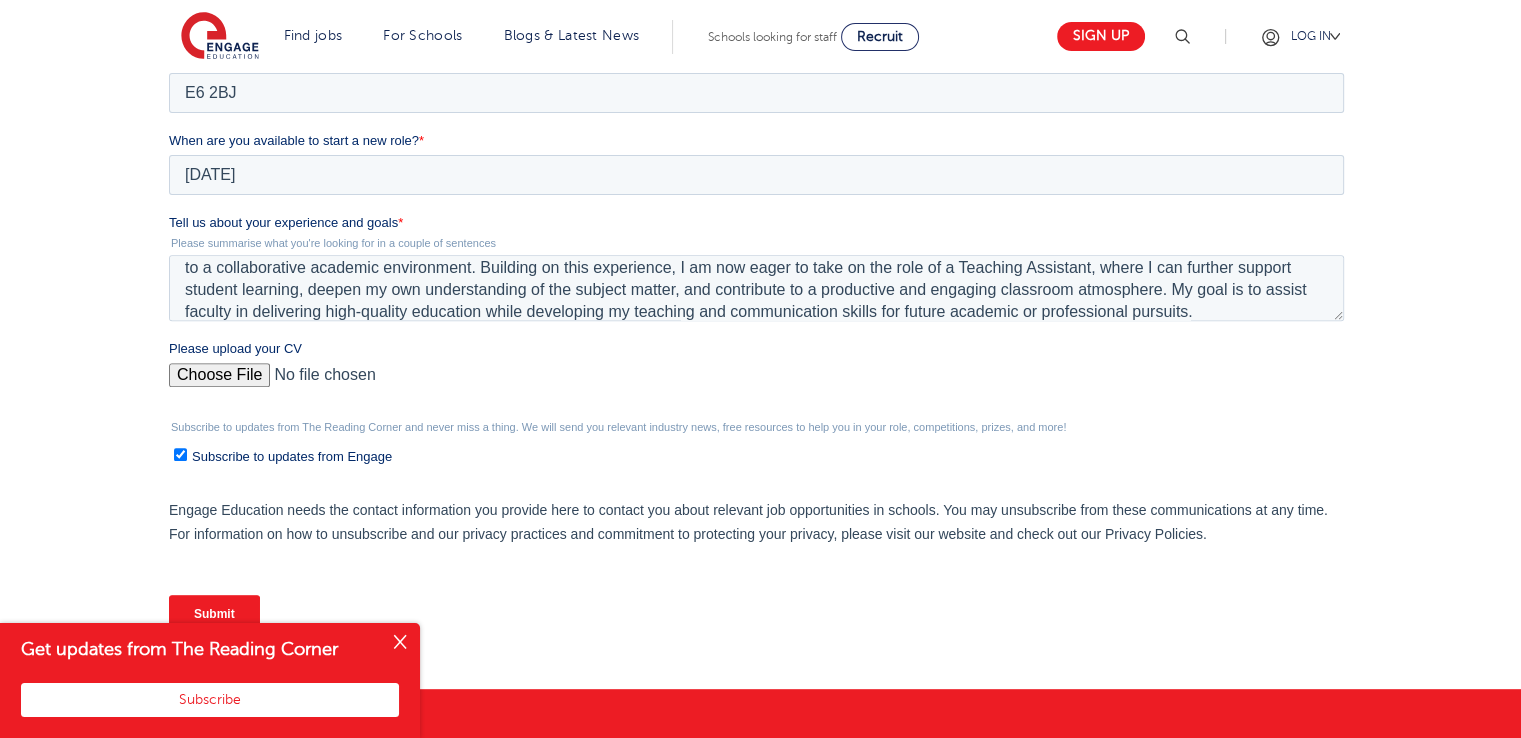 click on "Please upload your CV" at bounding box center [756, 383] 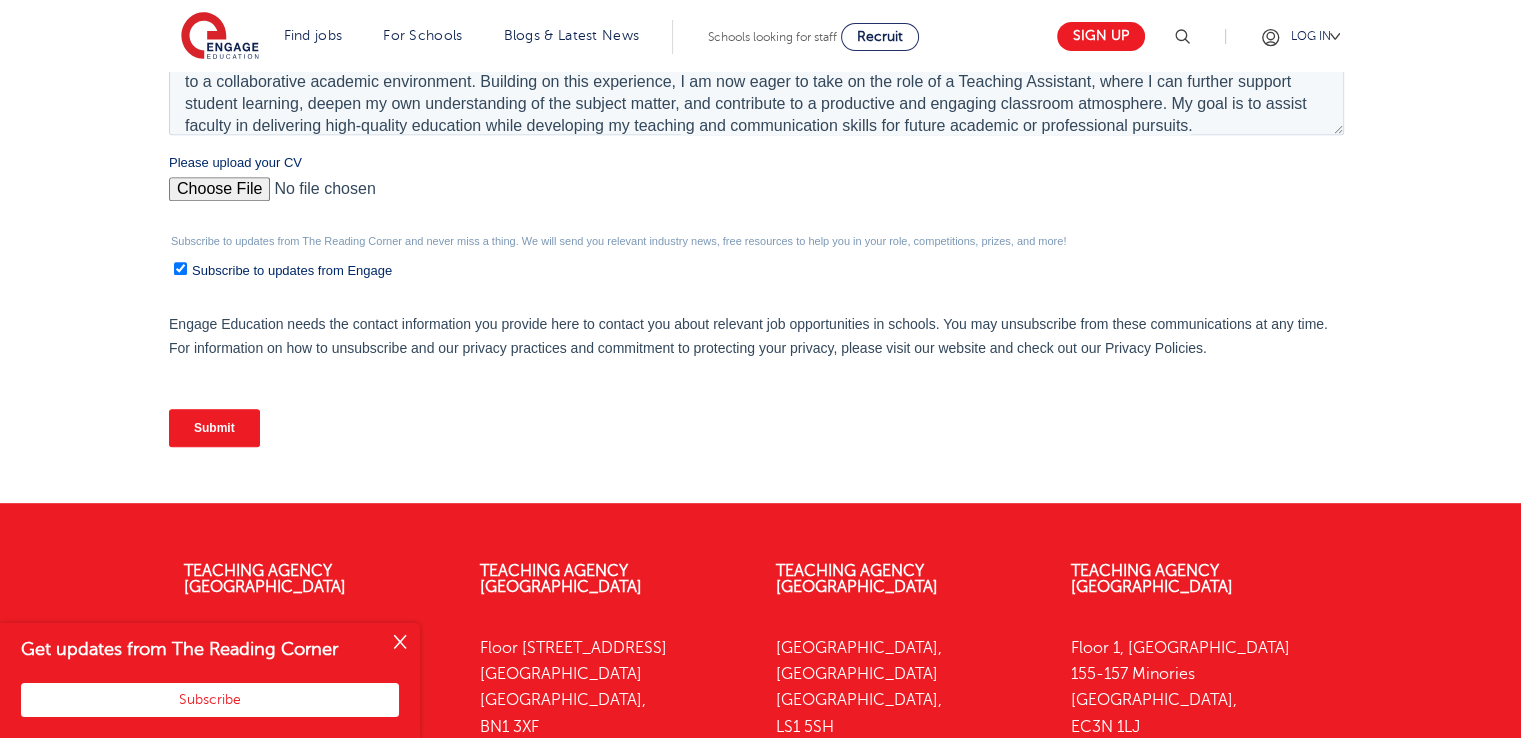 scroll, scrollTop: 956, scrollLeft: 0, axis: vertical 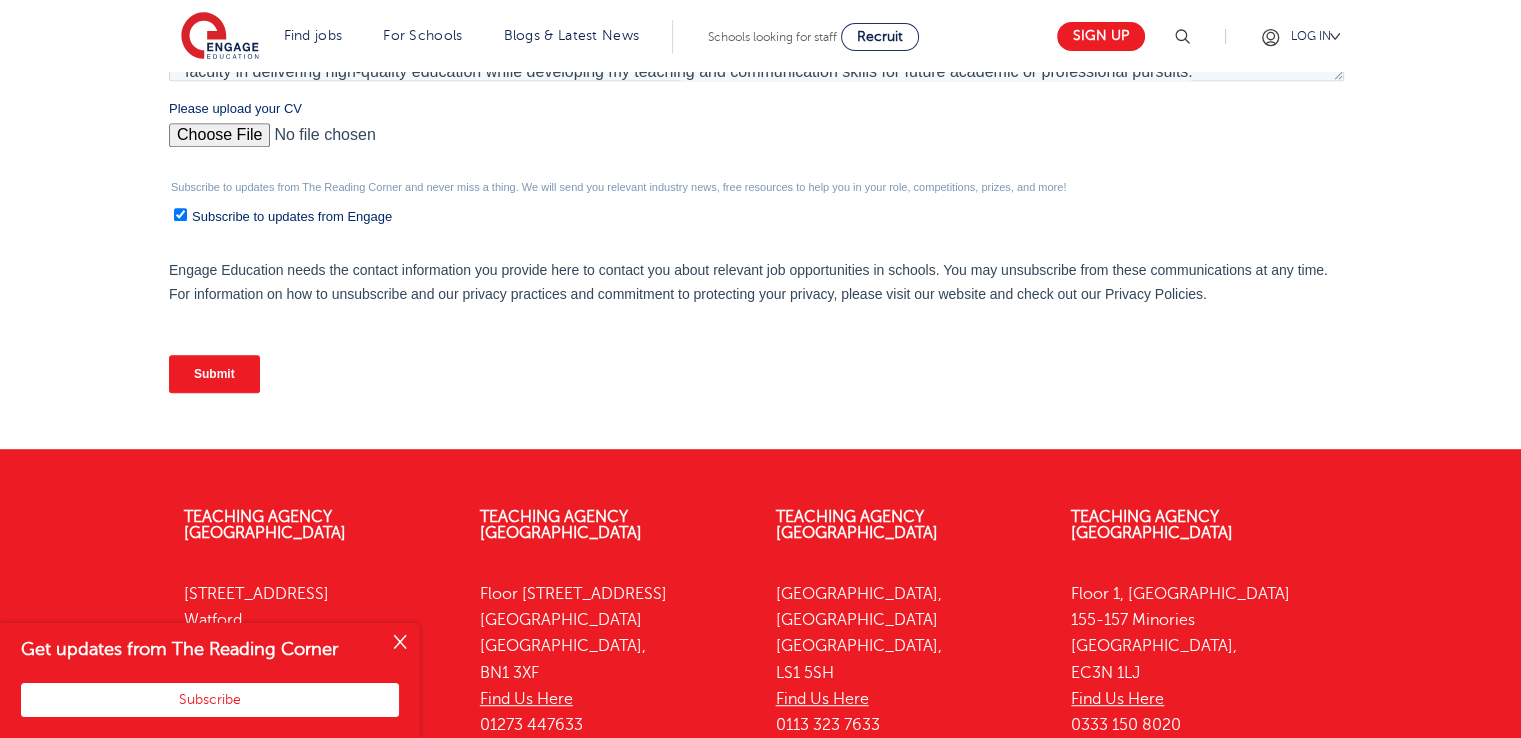 click on "Submit" at bounding box center [214, 374] 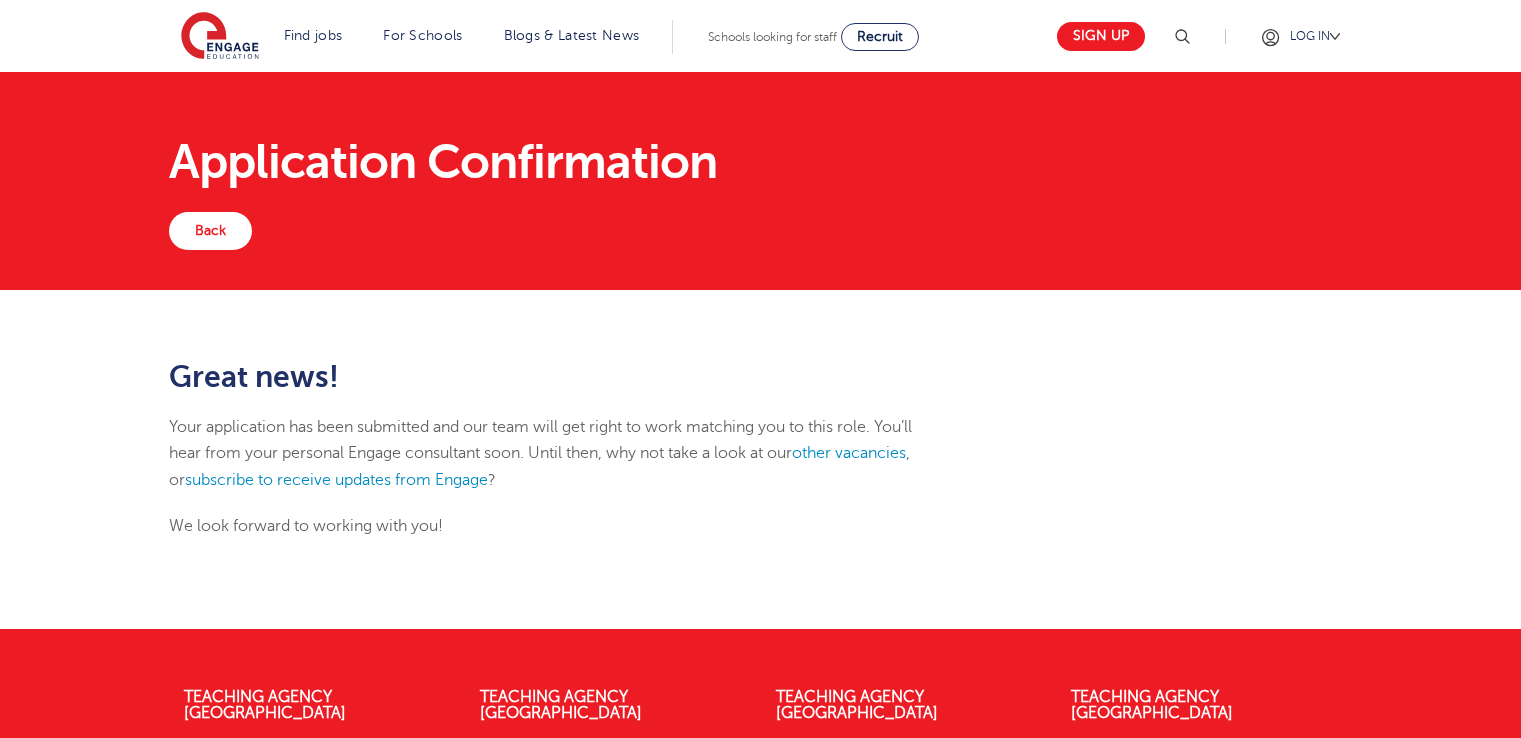 scroll, scrollTop: 0, scrollLeft: 0, axis: both 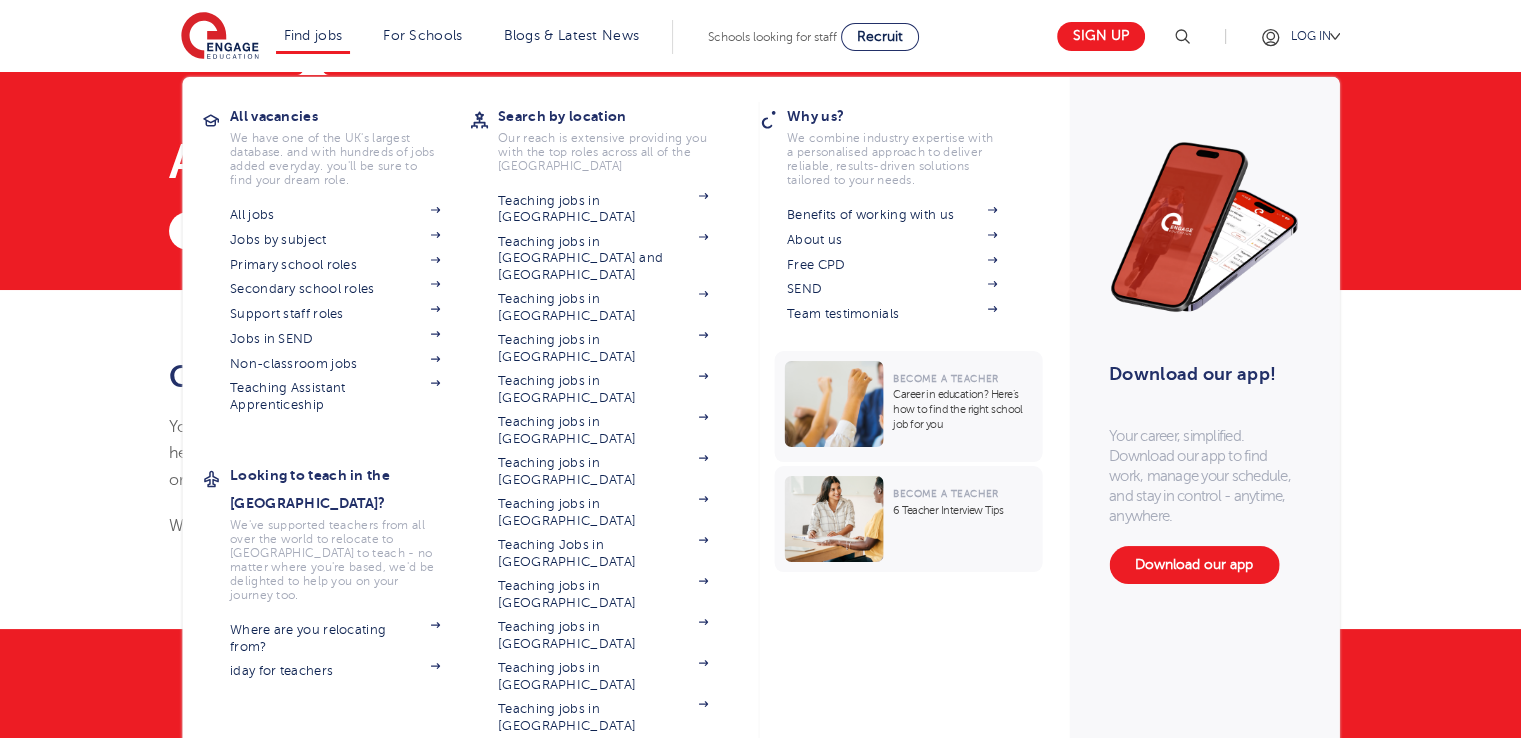 click on "Find jobs All vacancies We have one of the UK's largest database. and with hundreds of jobs added everyday. you'll be sure to find your dream role.
All jobs
Jobs by subject
Primary school roles
Secondary school roles
Support staff roles
Jobs in SEND
Non-classroom jobs
Teaching Assistant Apprenticeship
Looking to teach in the [GEOGRAPHIC_DATA]? We've supported teachers from all over the world to relocate to the [GEOGRAPHIC_DATA] to teach - no matter where you're based, we'd be delighted to help you on your journey too.
Where are you relocating from?
iday for teachers
Search by location Our reach is extensive providing you with the top roles across all of the UK
Teaching jobs in [GEOGRAPHIC_DATA]
Teaching jobs in [GEOGRAPHIC_DATA] and [GEOGRAPHIC_DATA]
Teaching jobs in [GEOGRAPHIC_DATA]
Teaching jobs in [GEOGRAPHIC_DATA]
Teaching jobs in [GEOGRAPHIC_DATA]
Teaching jobs in [GEOGRAPHIC_DATA]
Teaching jobs in [GEOGRAPHIC_DATA]
Teaching jobs in [GEOGRAPHIC_DATA]
Teaching Jobs in [GEOGRAPHIC_DATA]" at bounding box center (313, 37) 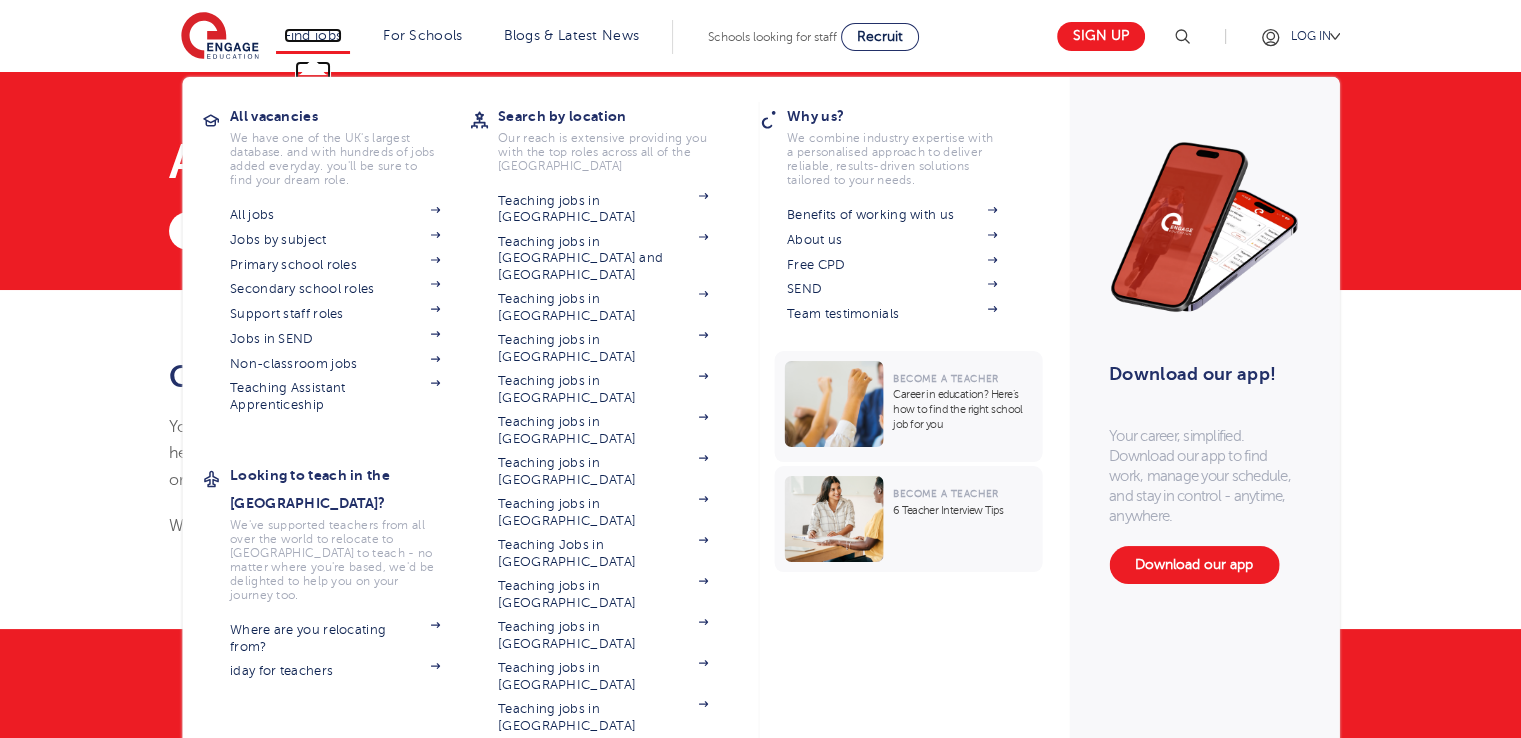 click on "Find jobs" at bounding box center [313, 35] 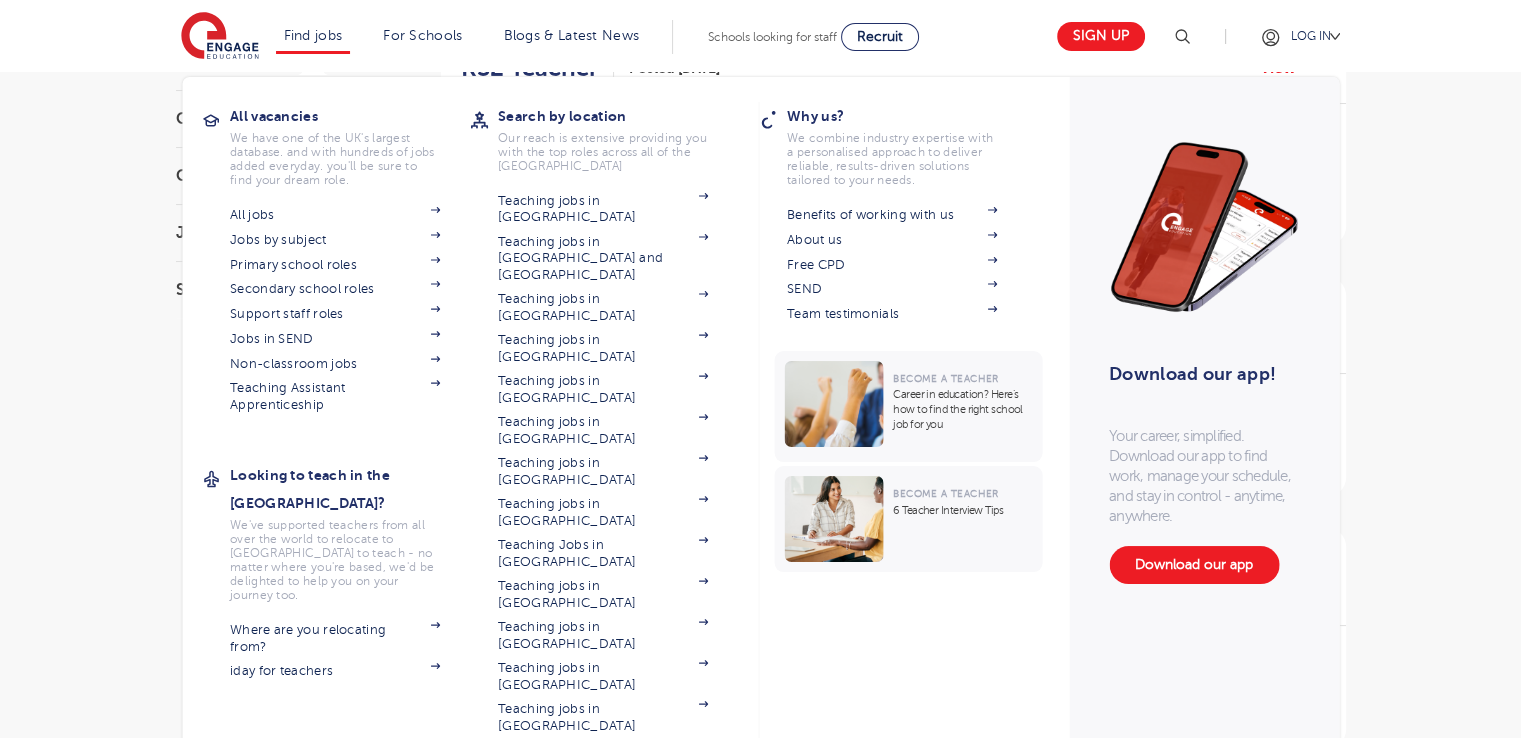 scroll, scrollTop: 255, scrollLeft: 0, axis: vertical 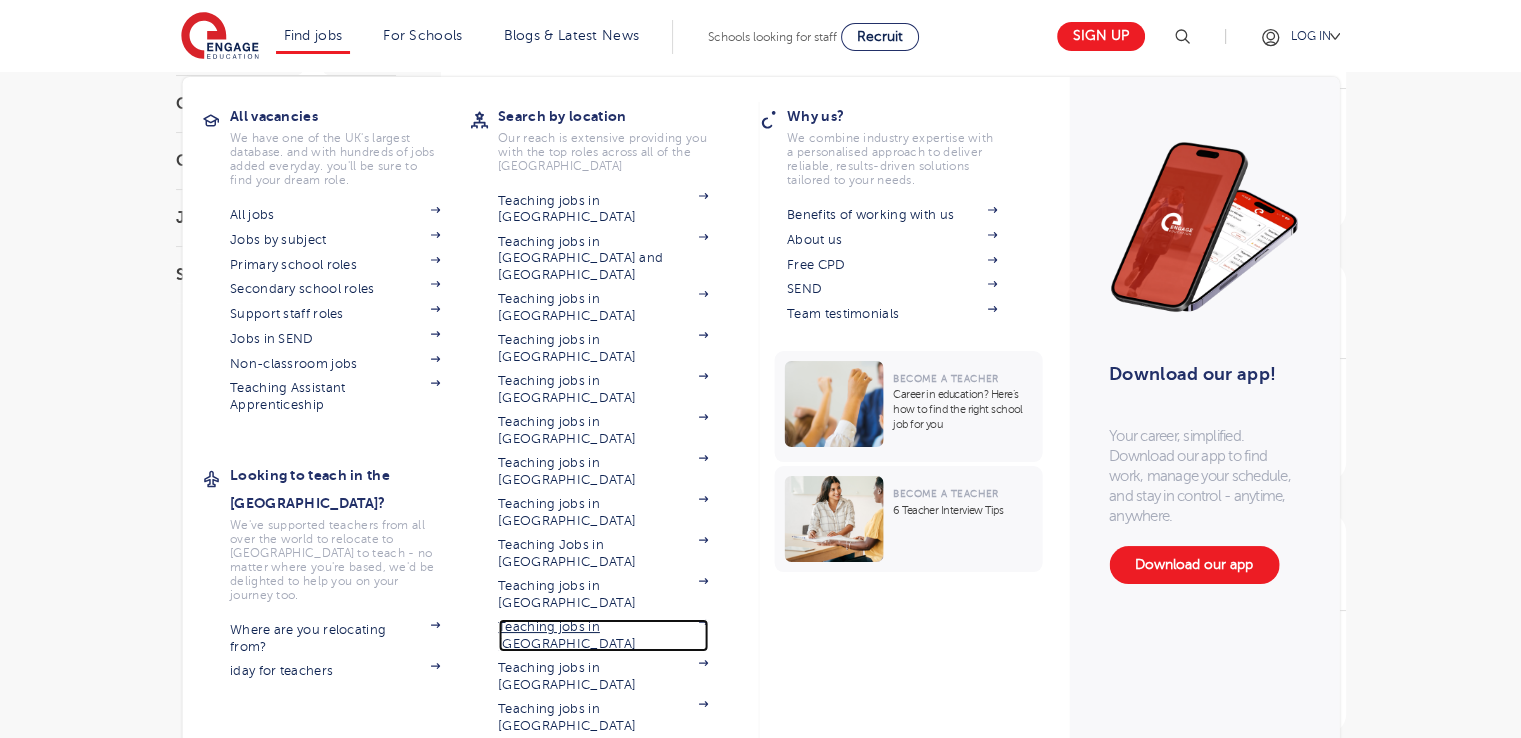 click on "Teaching jobs in [GEOGRAPHIC_DATA]" at bounding box center [603, 635] 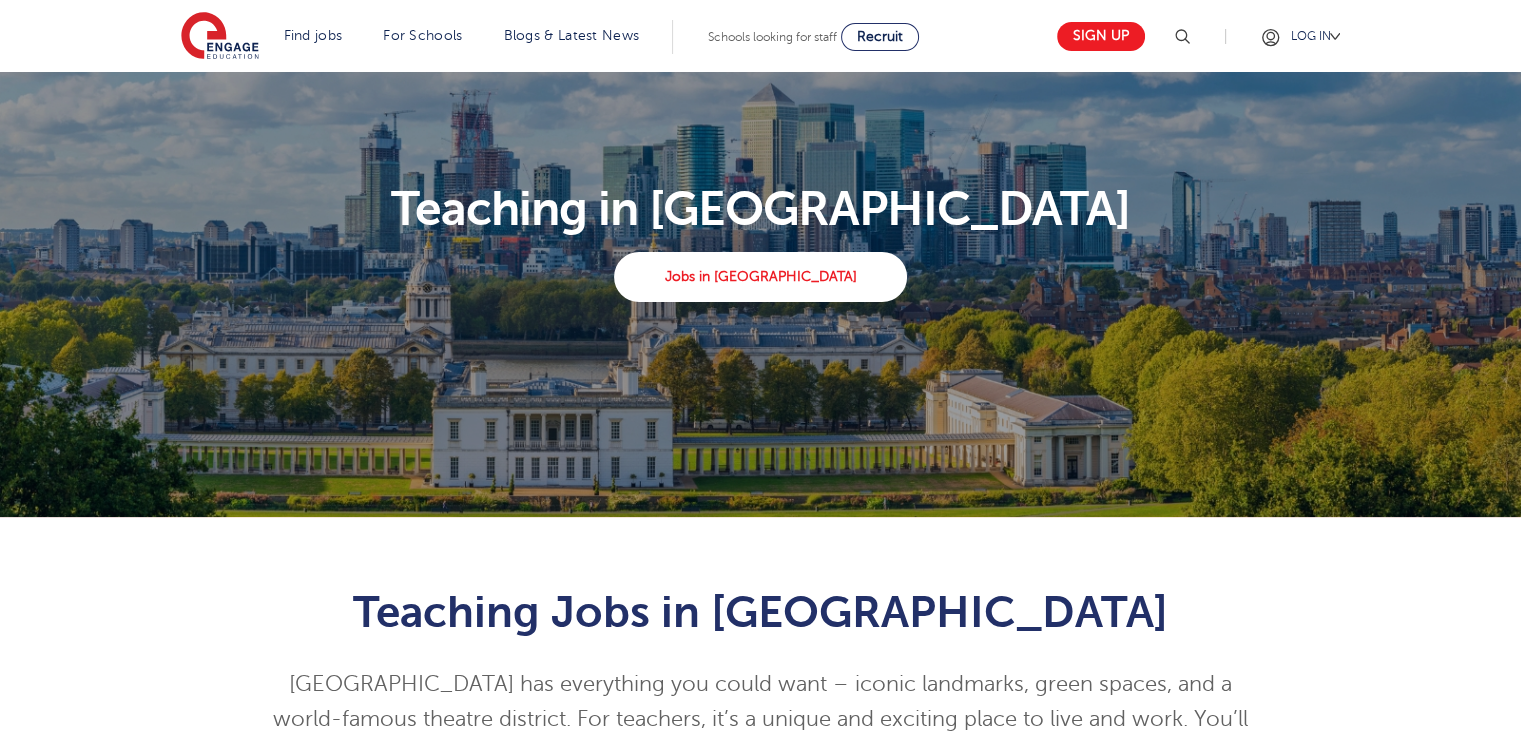 scroll, scrollTop: 126, scrollLeft: 0, axis: vertical 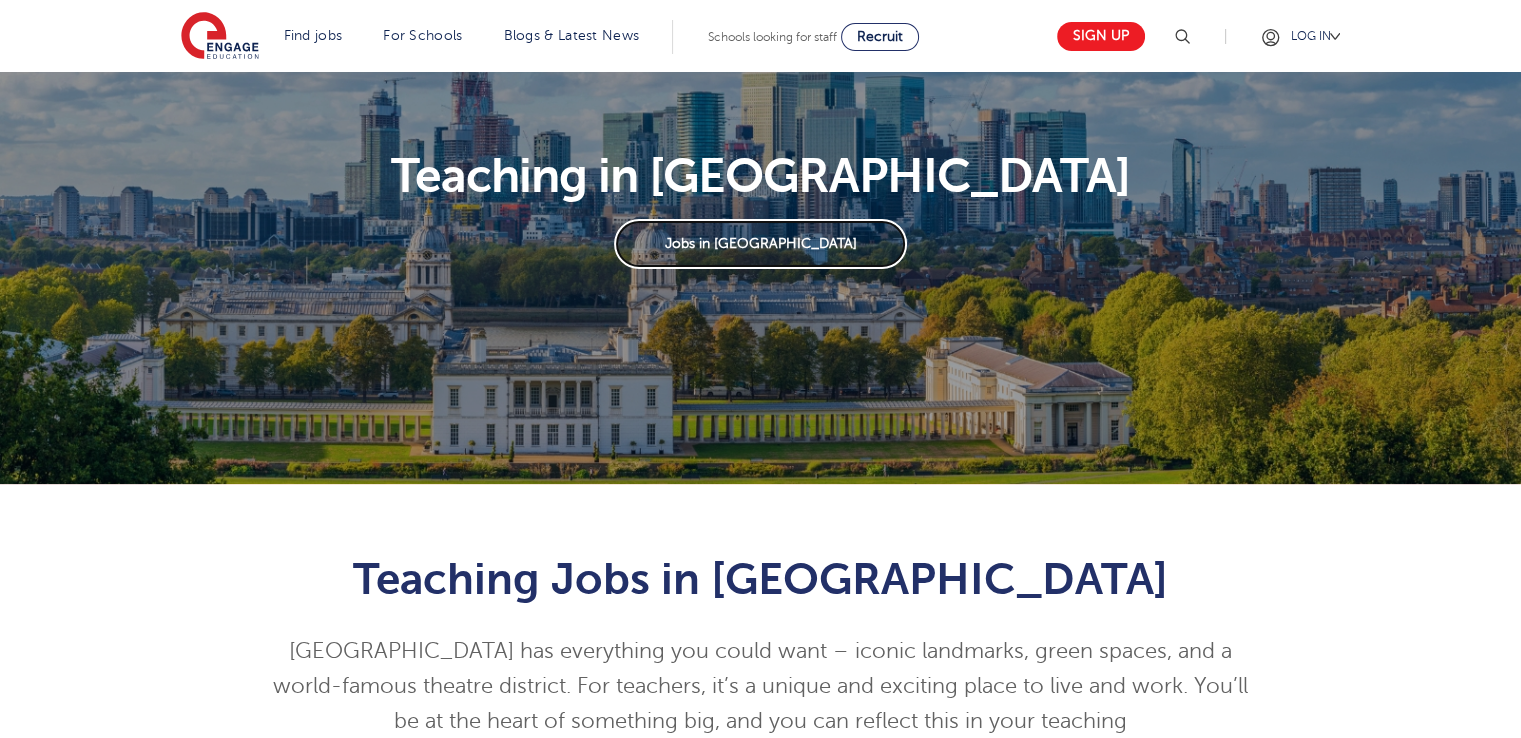 click on "Jobs in London" at bounding box center [760, 244] 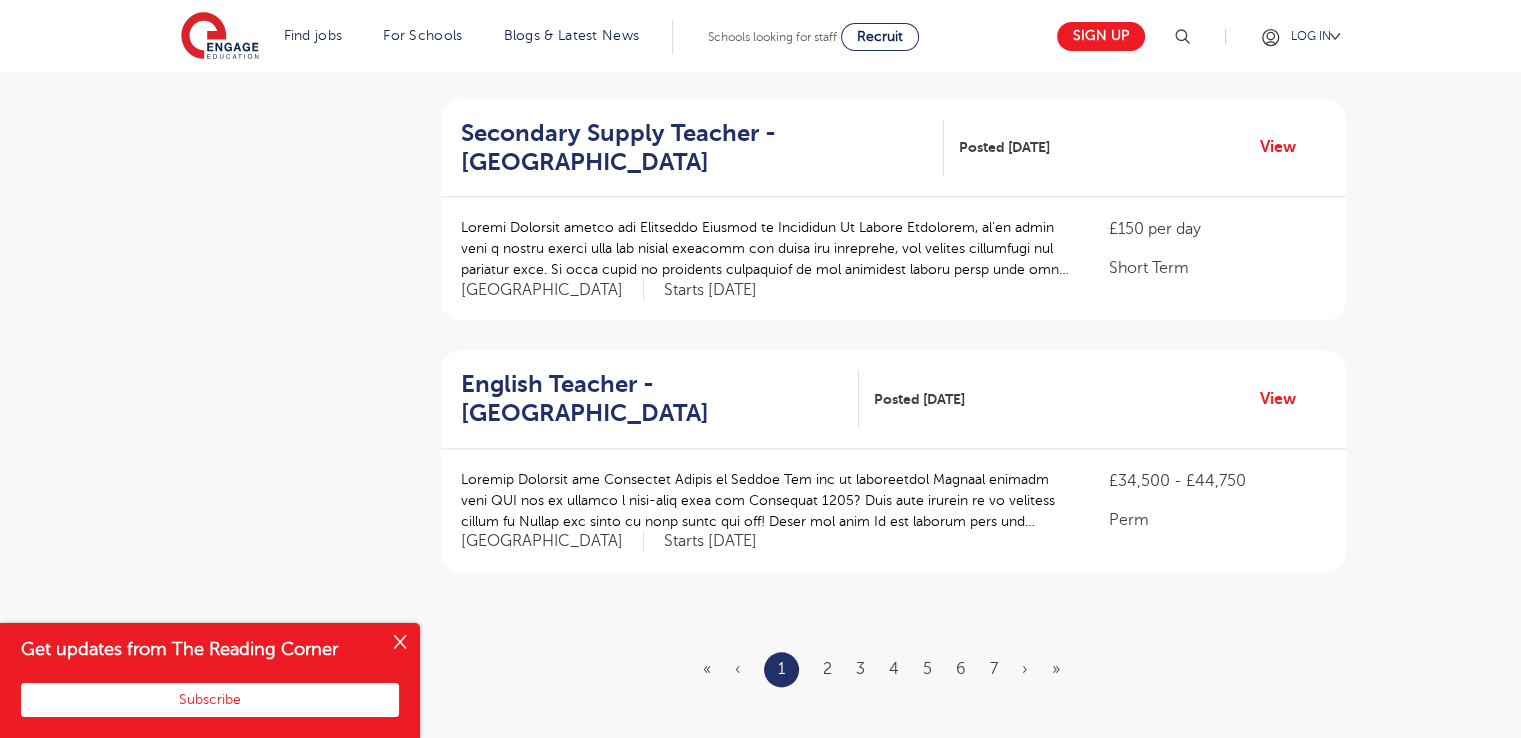 scroll, scrollTop: 2186, scrollLeft: 0, axis: vertical 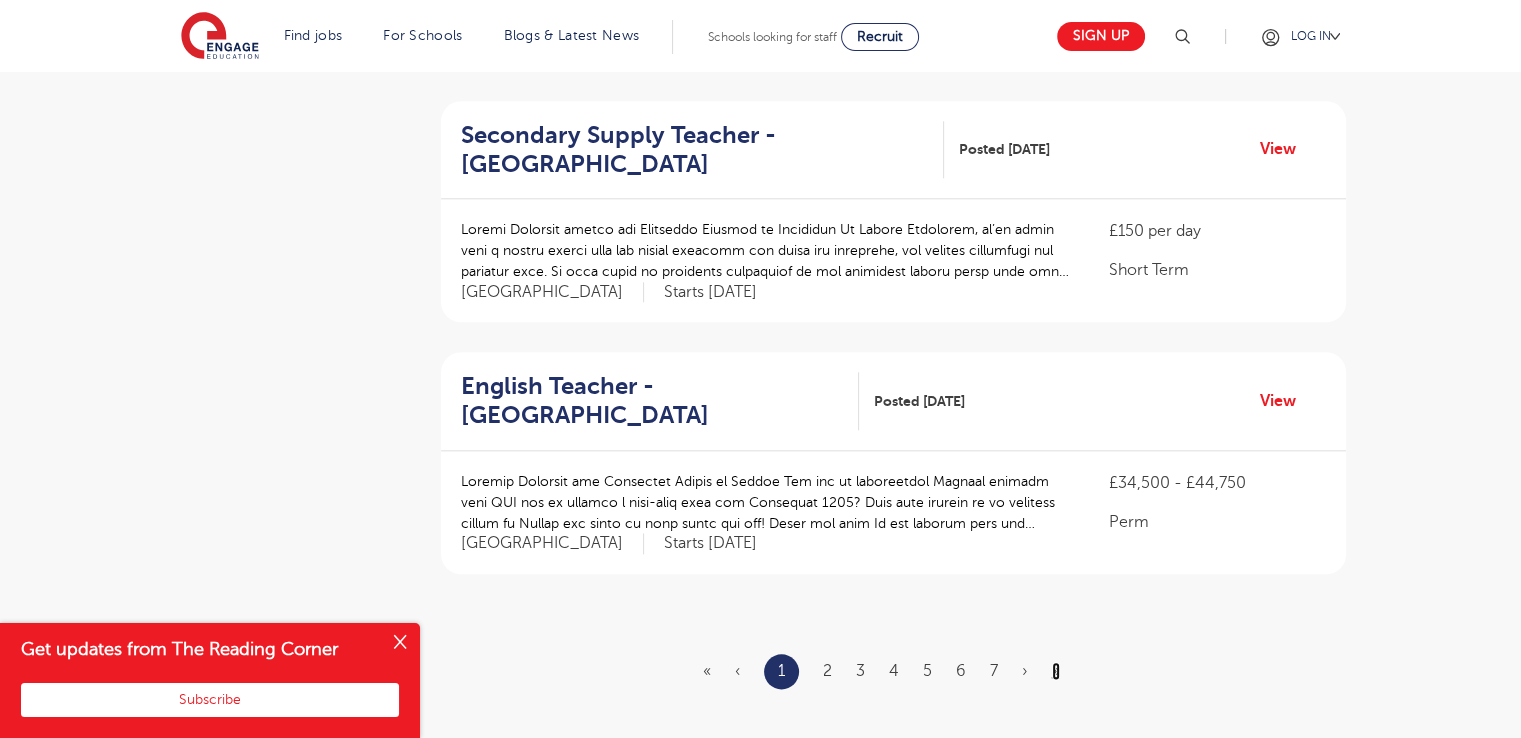 click on "»" at bounding box center (1056, 671) 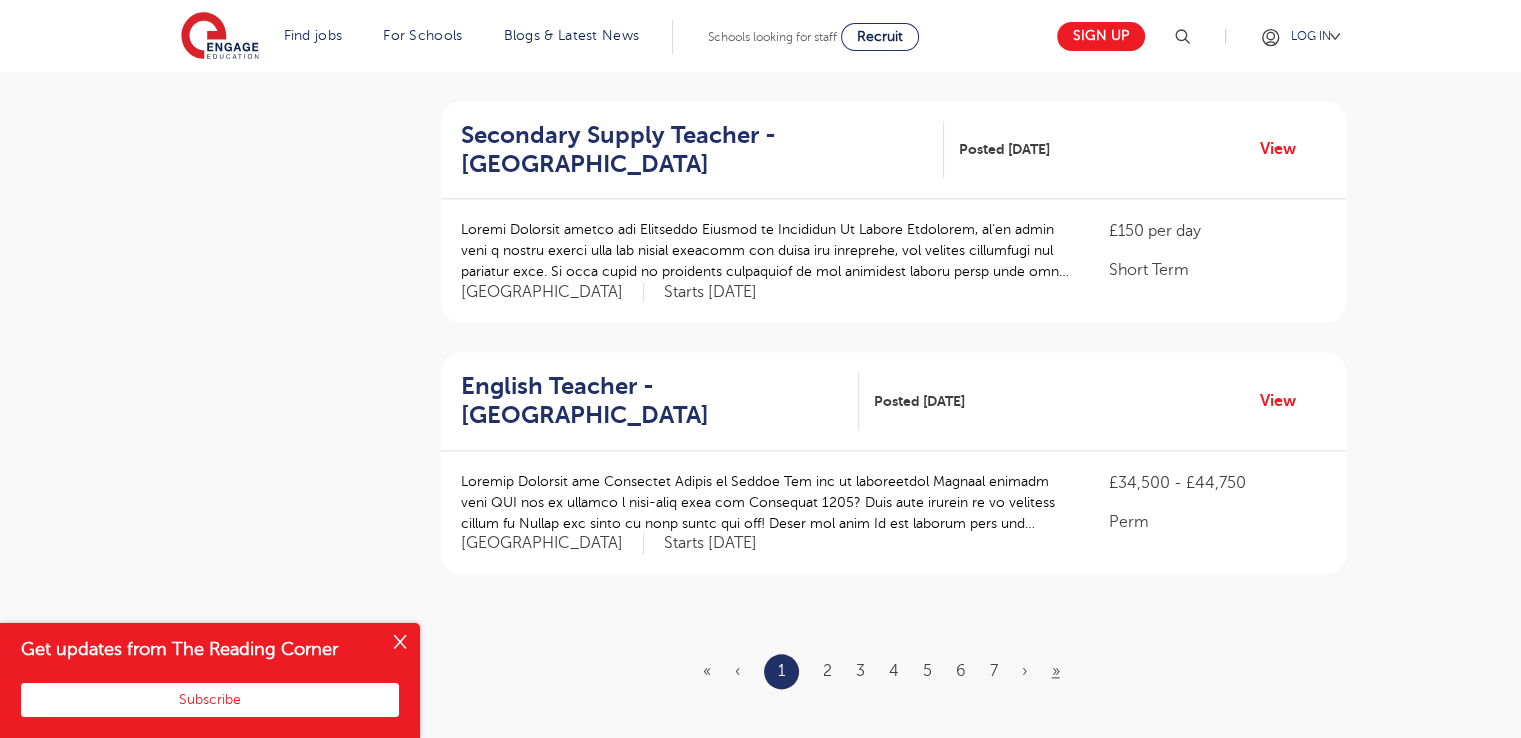 scroll, scrollTop: 0, scrollLeft: 0, axis: both 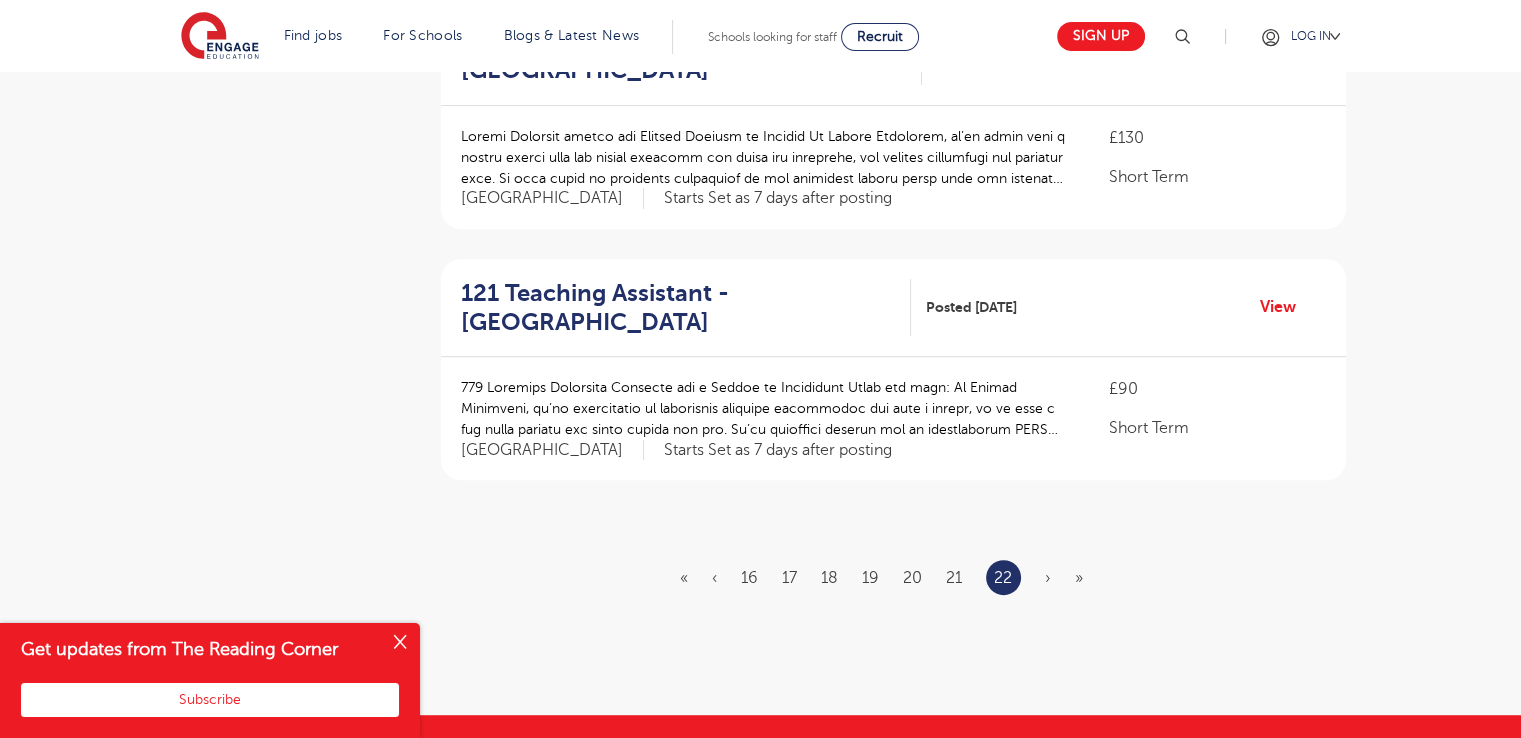 click on "« ‹ 16 17 18 19 20 21 22 › »" at bounding box center [893, 577] 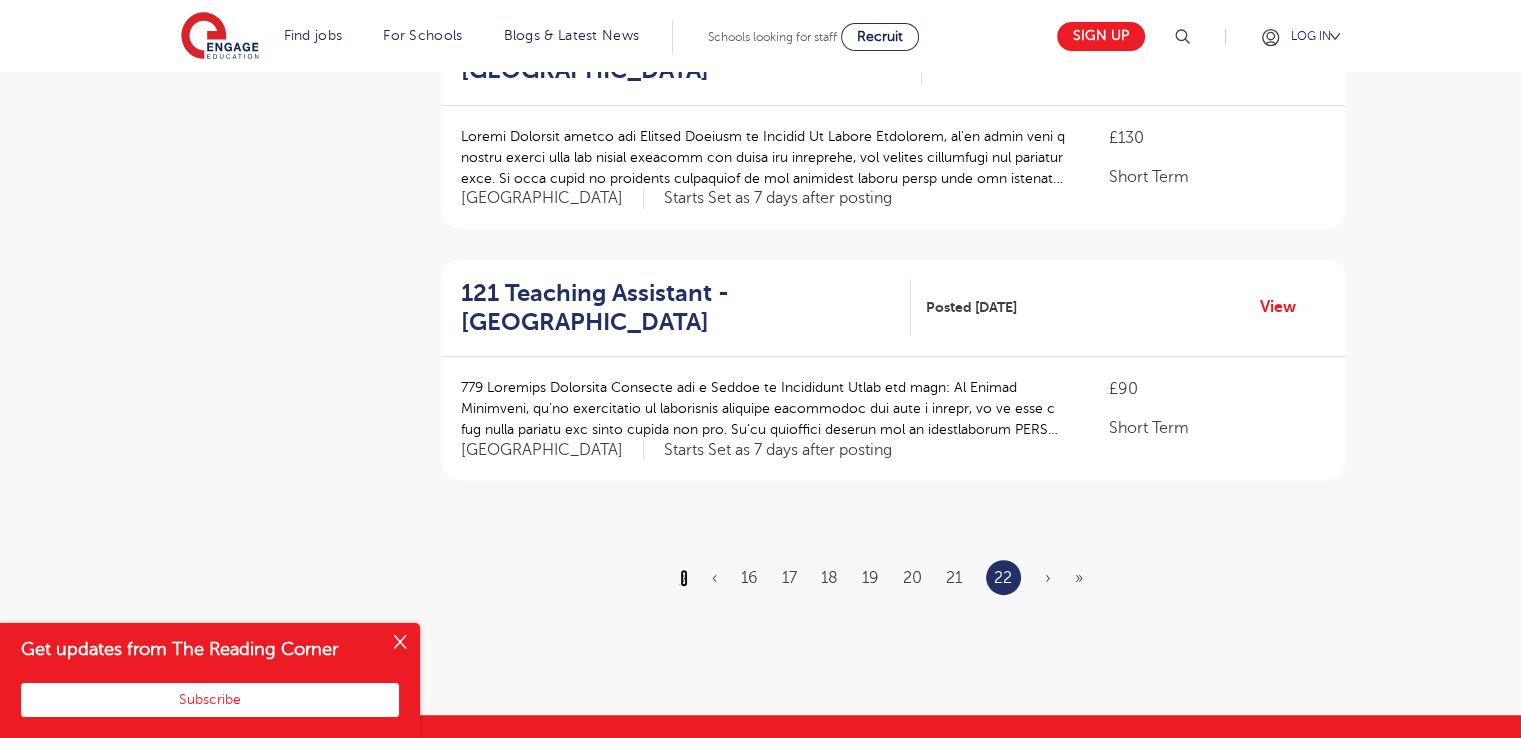 click on "«" at bounding box center (684, 578) 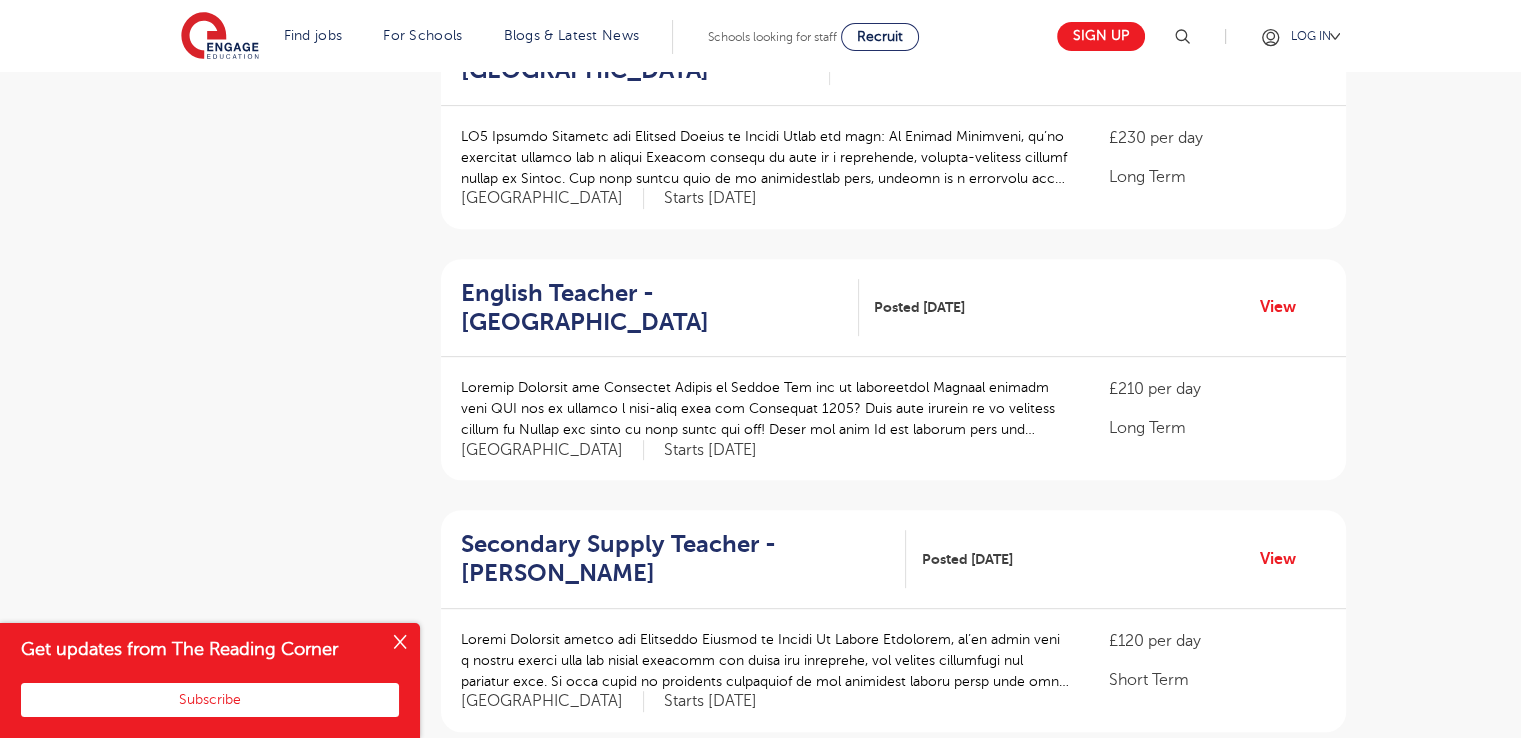 scroll, scrollTop: 0, scrollLeft: 0, axis: both 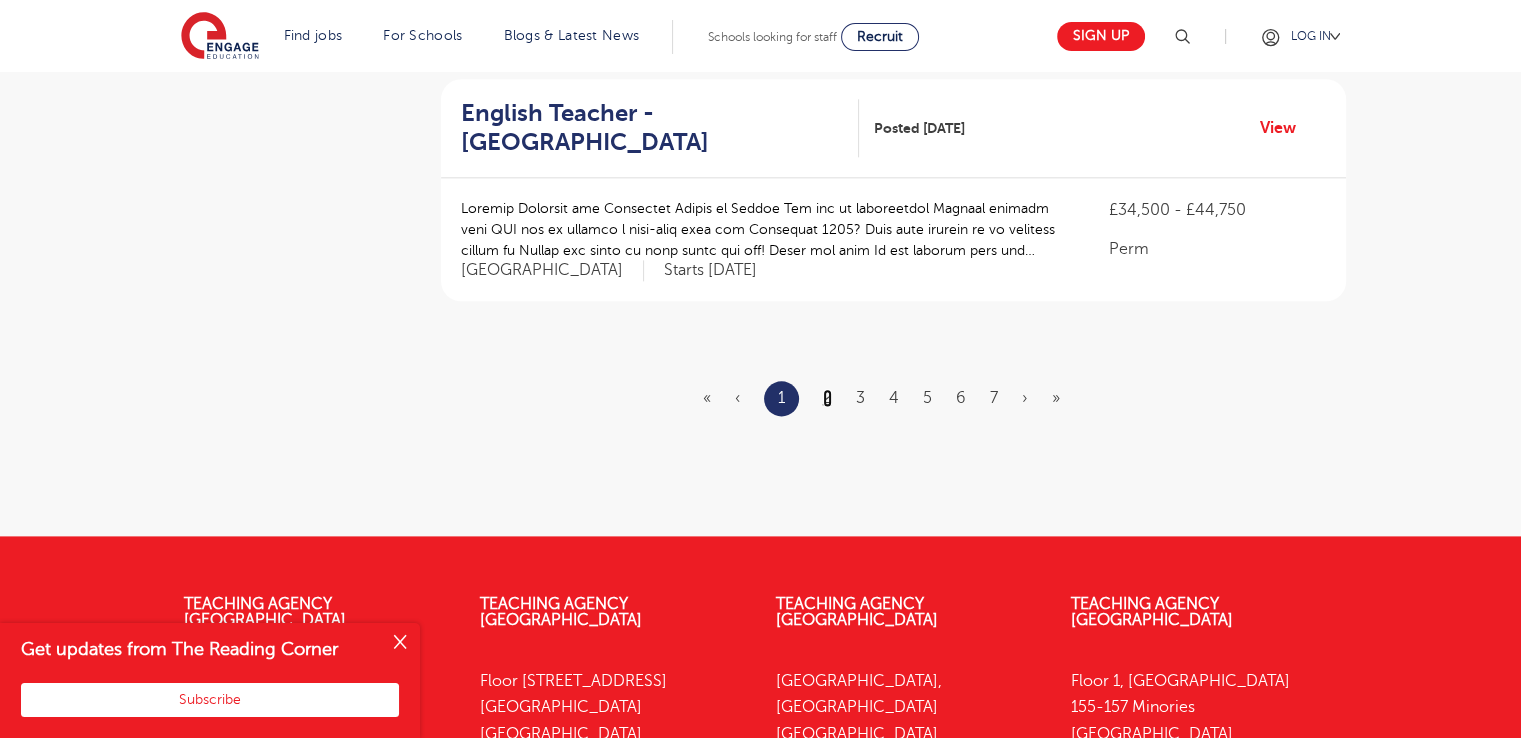 click on "2" at bounding box center [827, 398] 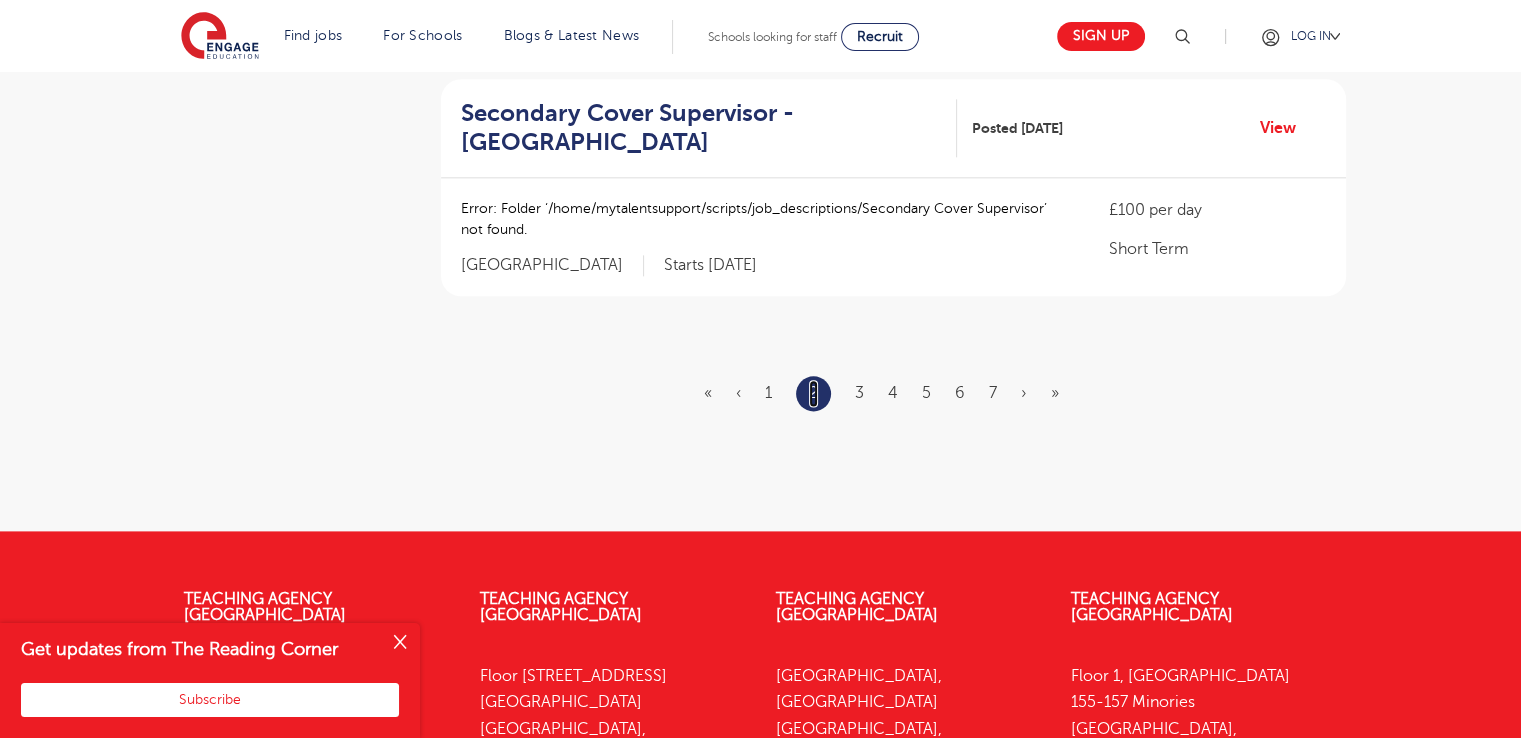 scroll, scrollTop: 0, scrollLeft: 0, axis: both 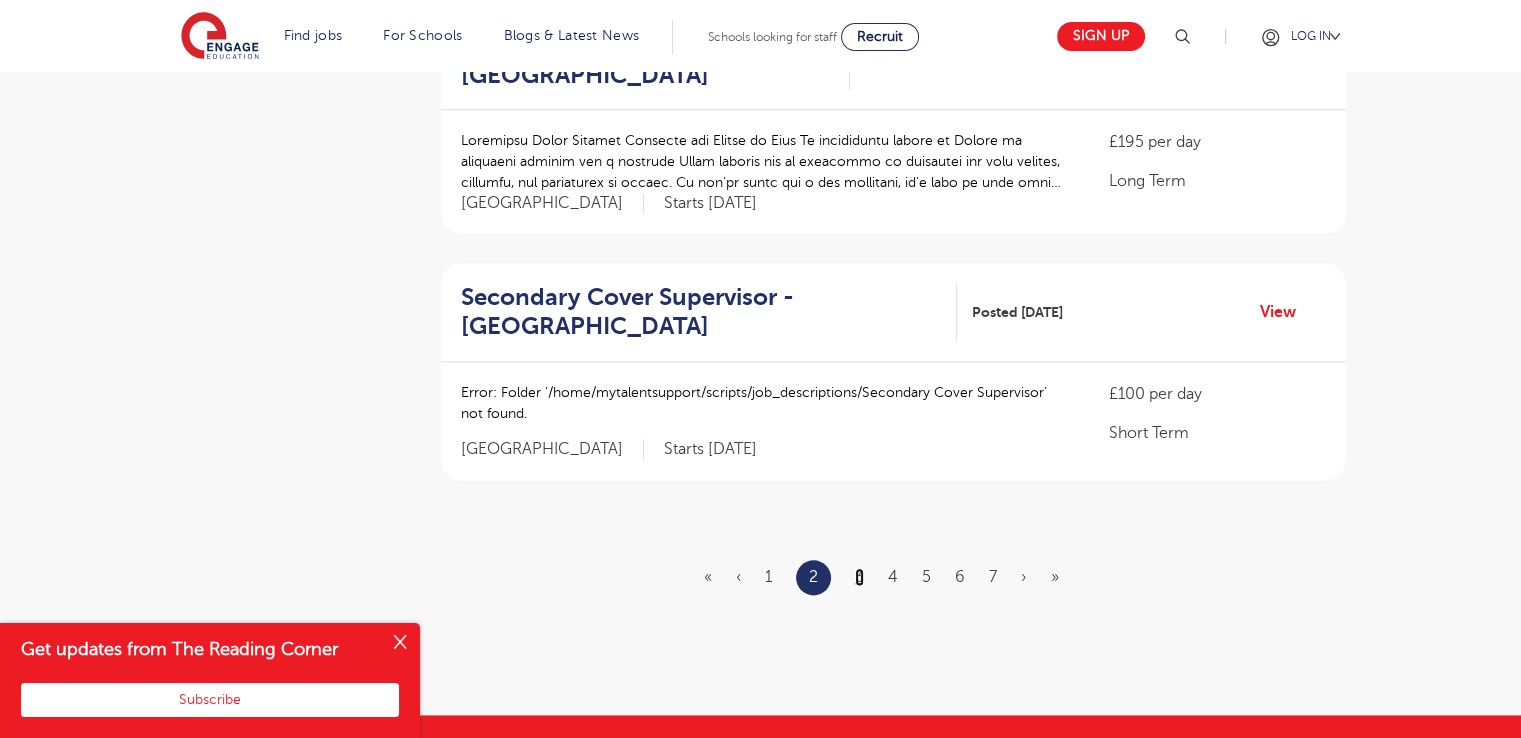 click on "3" at bounding box center [859, 577] 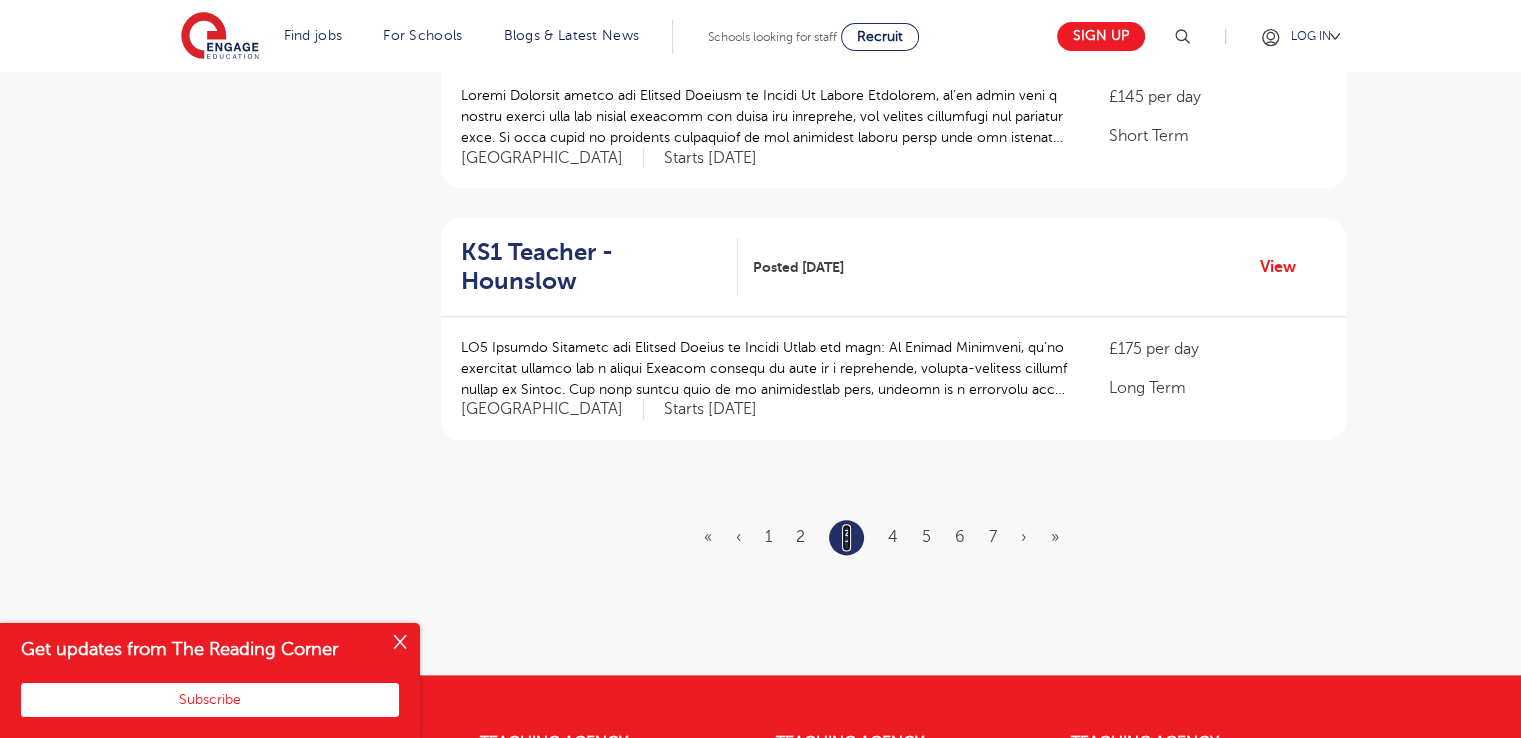 scroll, scrollTop: 2553, scrollLeft: 0, axis: vertical 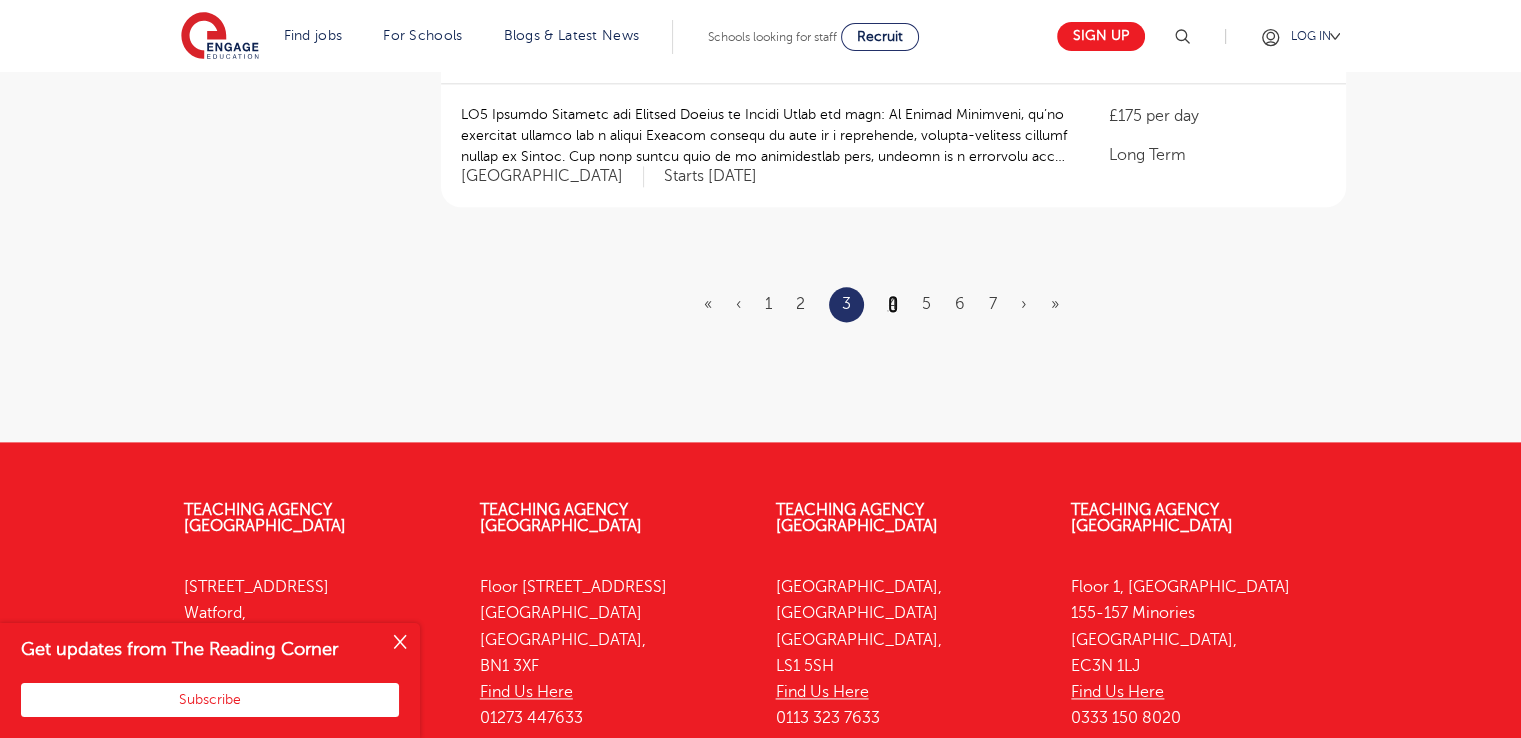 click on "4" at bounding box center [893, 304] 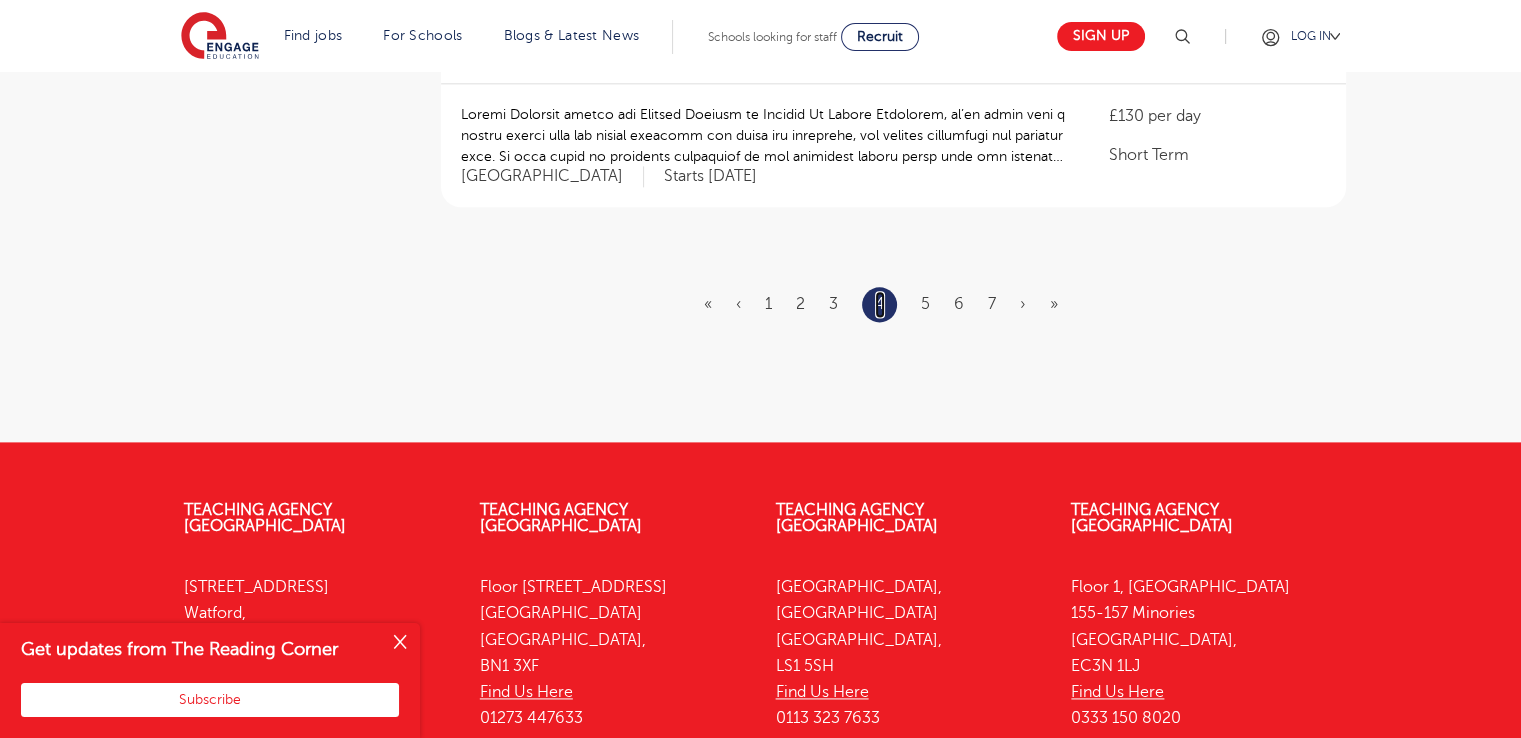 scroll, scrollTop: 0, scrollLeft: 0, axis: both 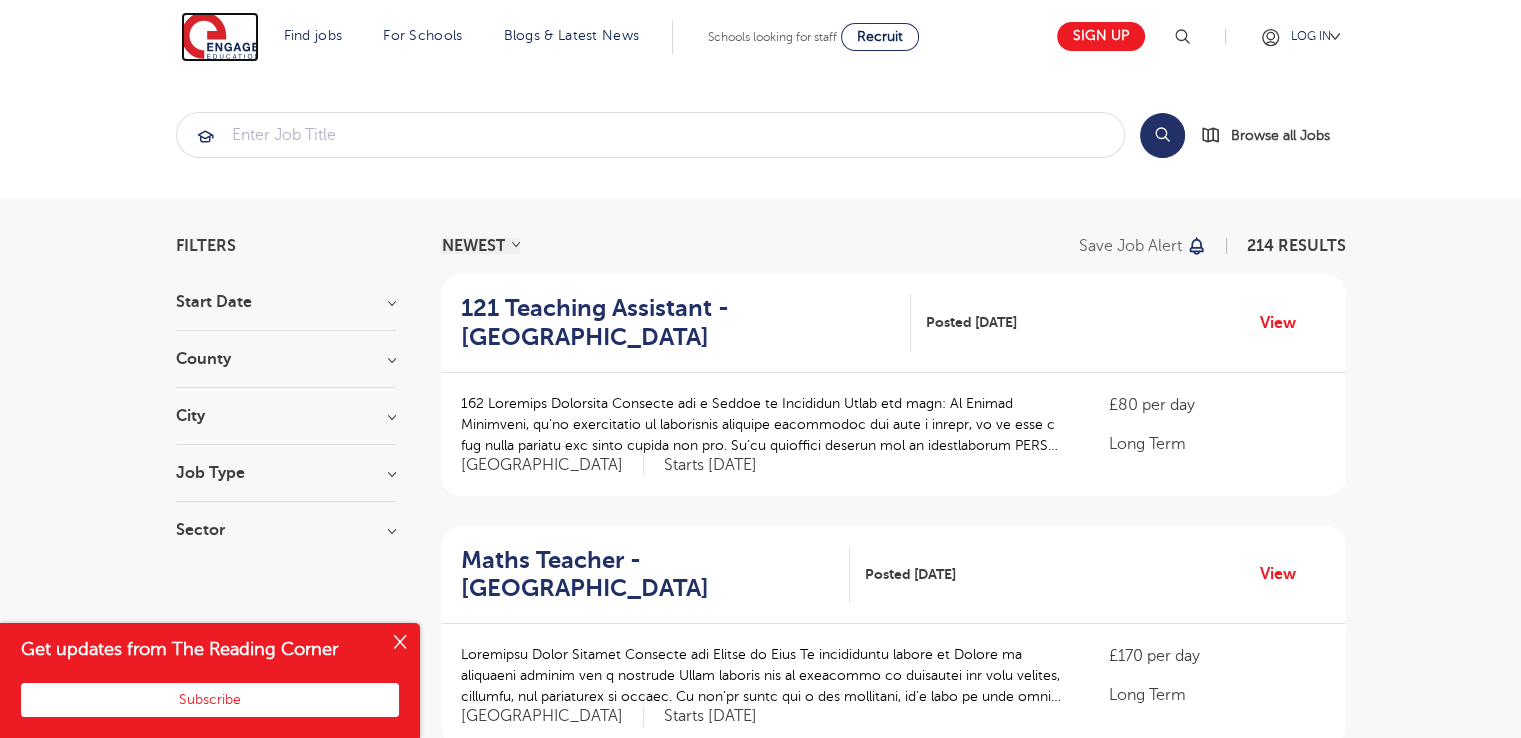 click at bounding box center [220, 37] 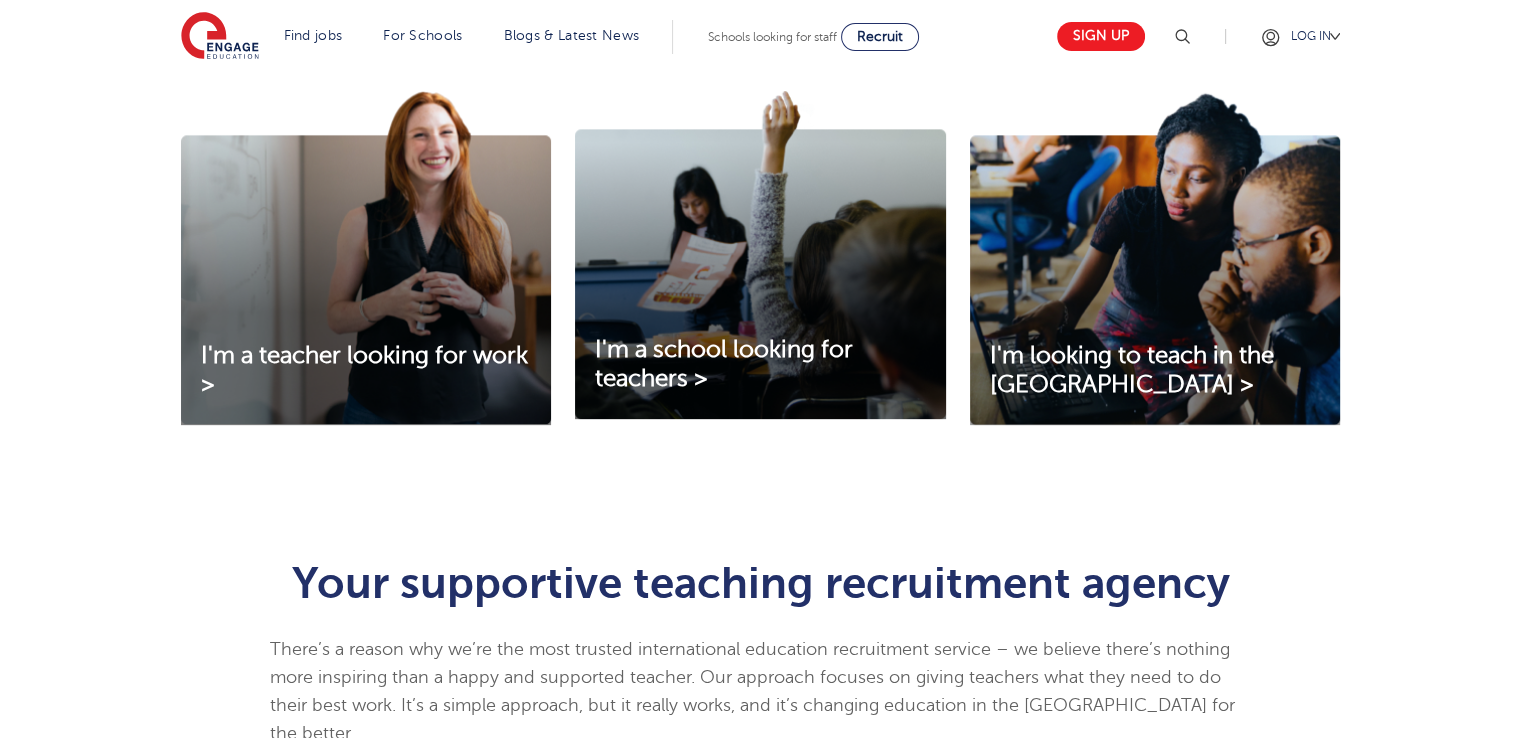 scroll, scrollTop: 693, scrollLeft: 0, axis: vertical 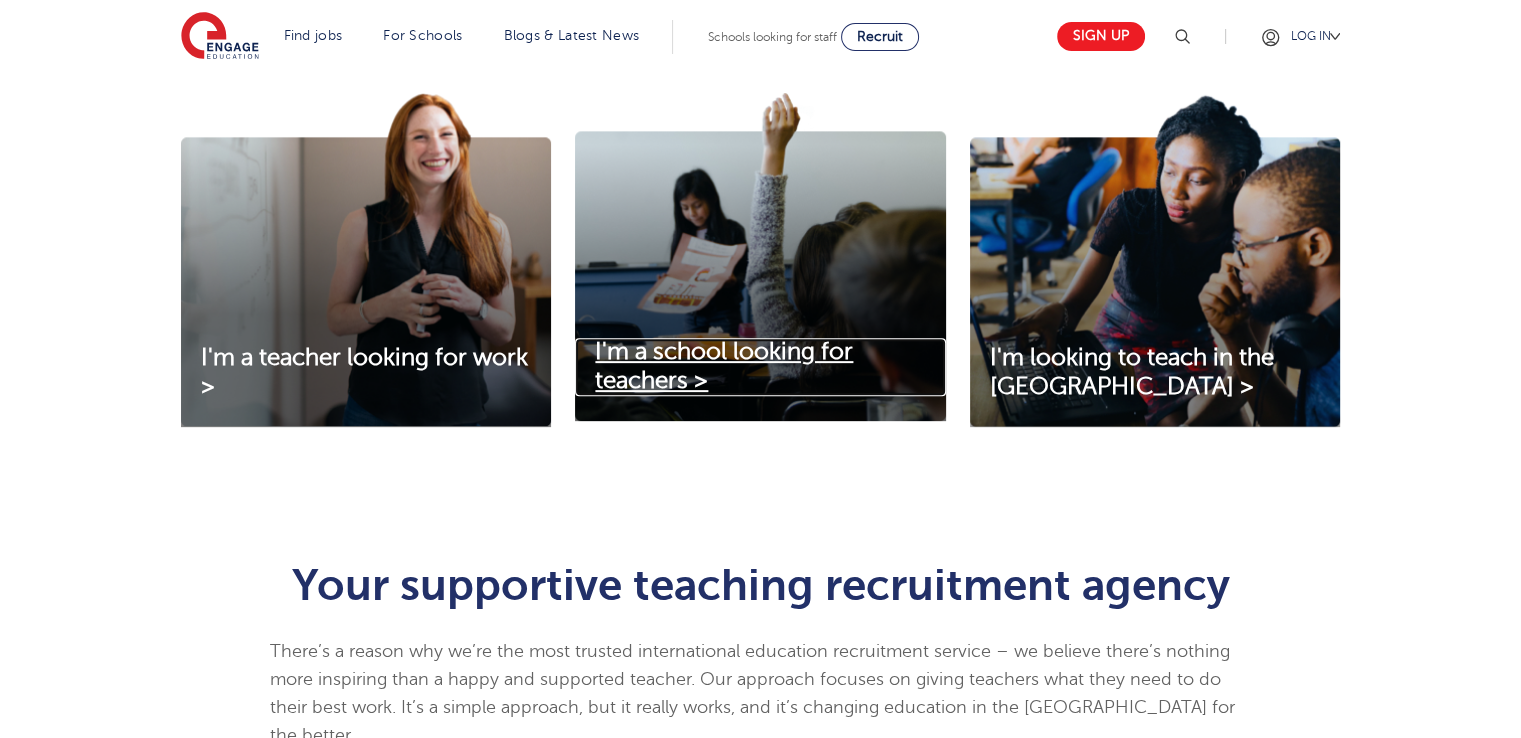 click on "I'm a school looking for teachers  >" at bounding box center (724, 366) 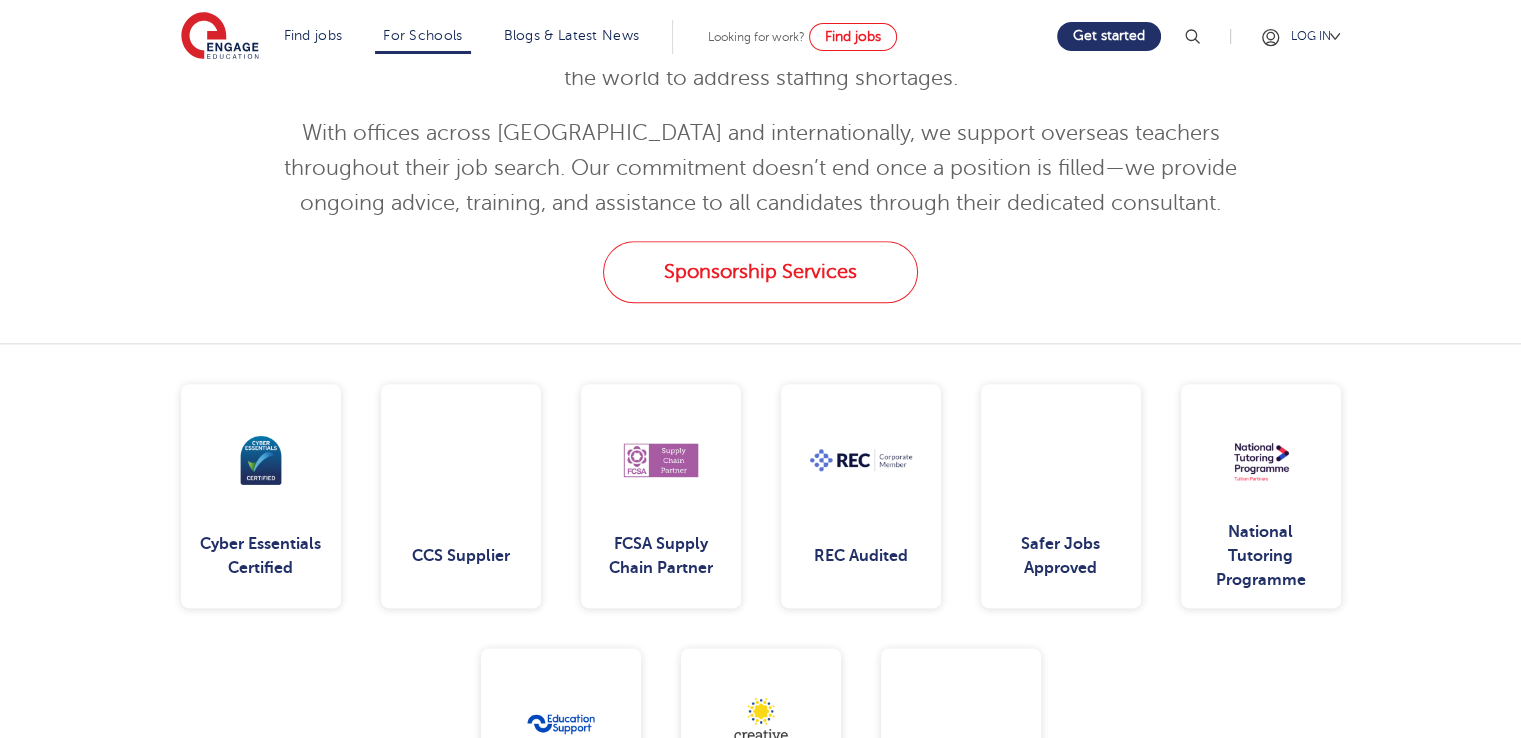 scroll, scrollTop: 2295, scrollLeft: 0, axis: vertical 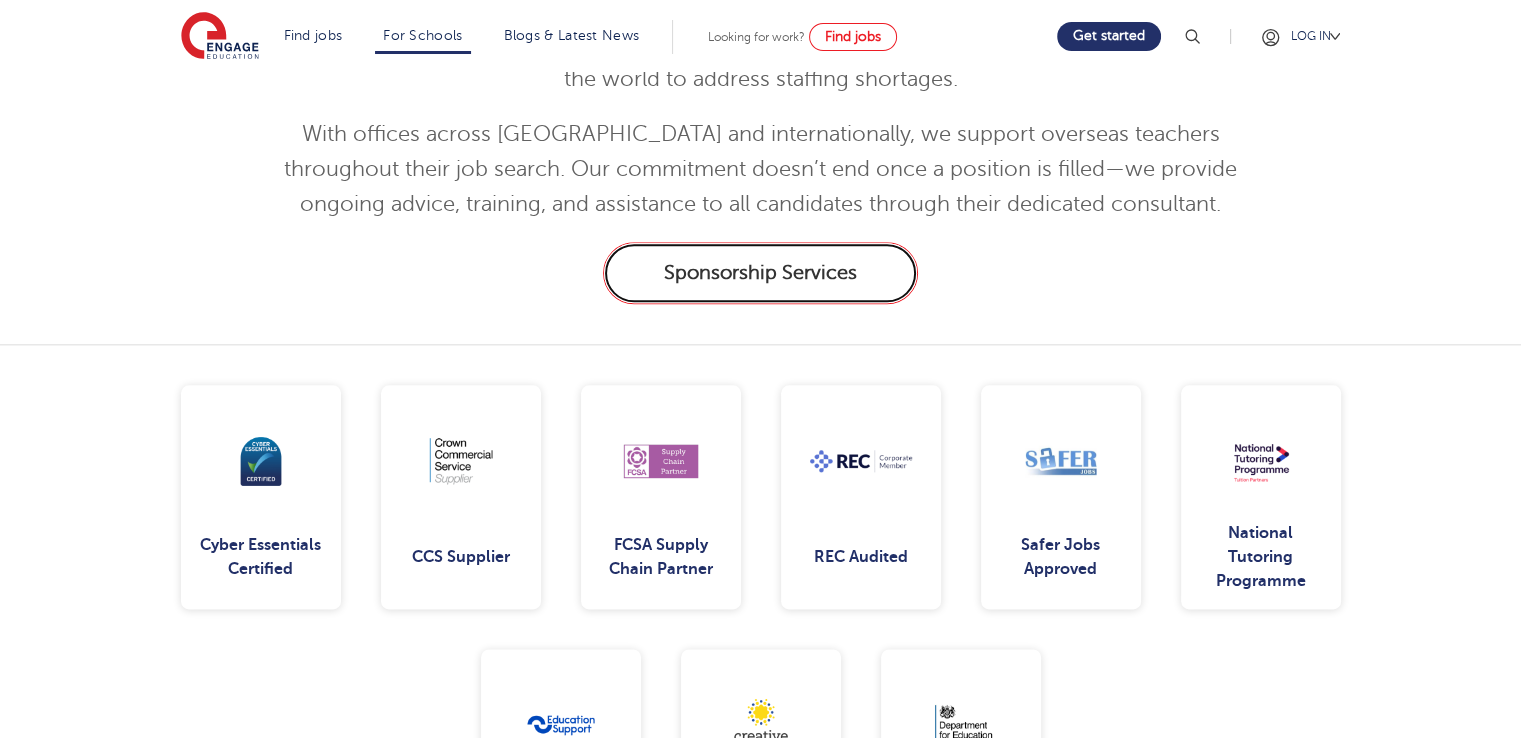 click on "Sponsorship Services" at bounding box center [760, 273] 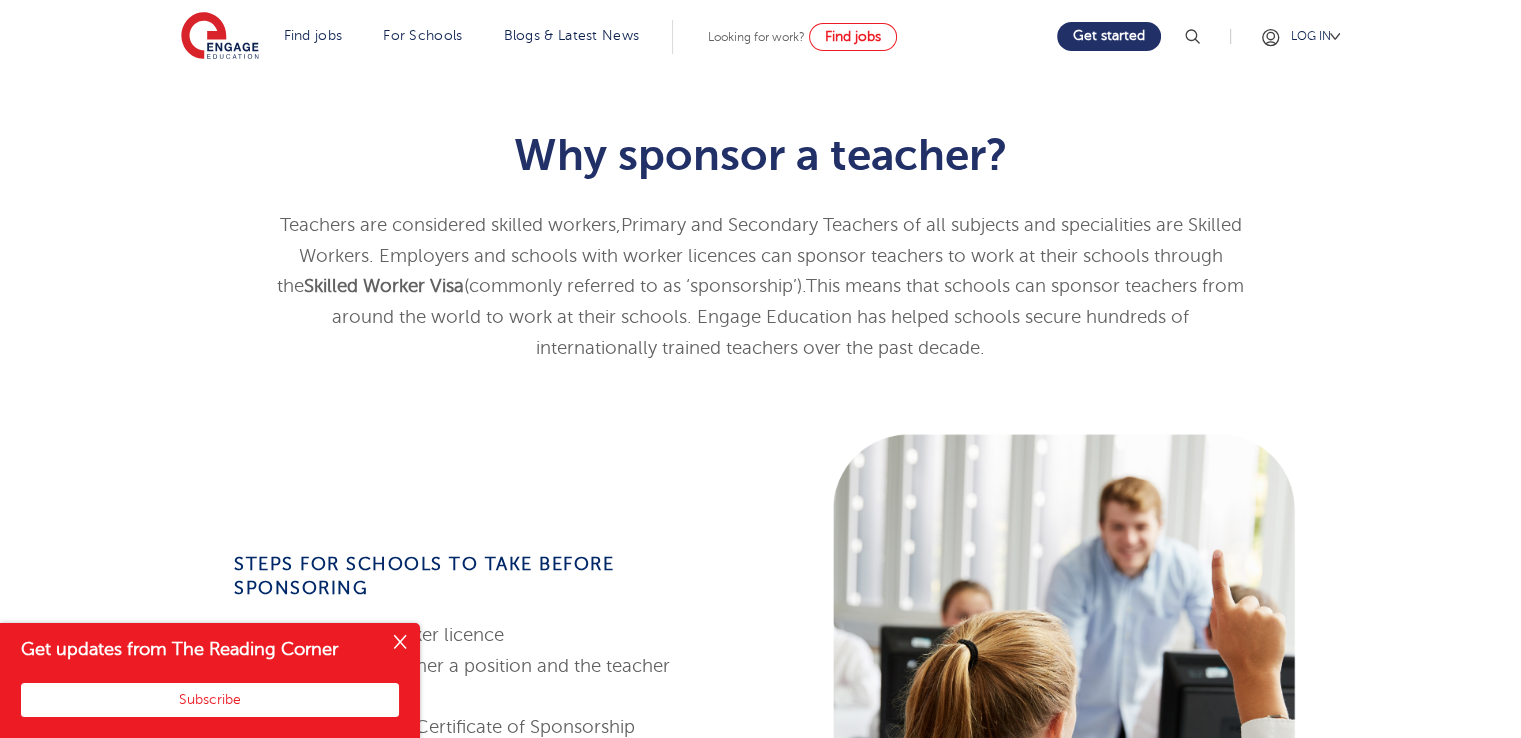 scroll, scrollTop: 0, scrollLeft: 0, axis: both 